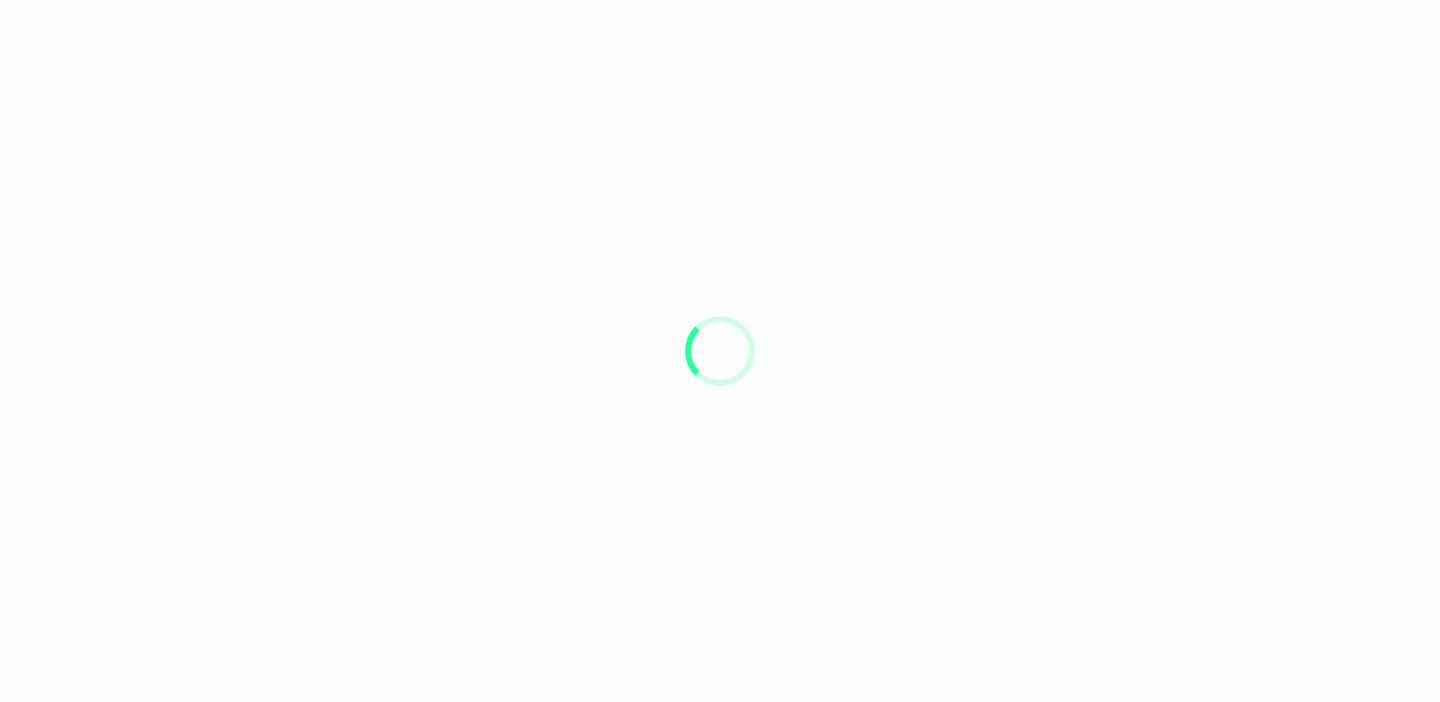 scroll, scrollTop: 0, scrollLeft: 0, axis: both 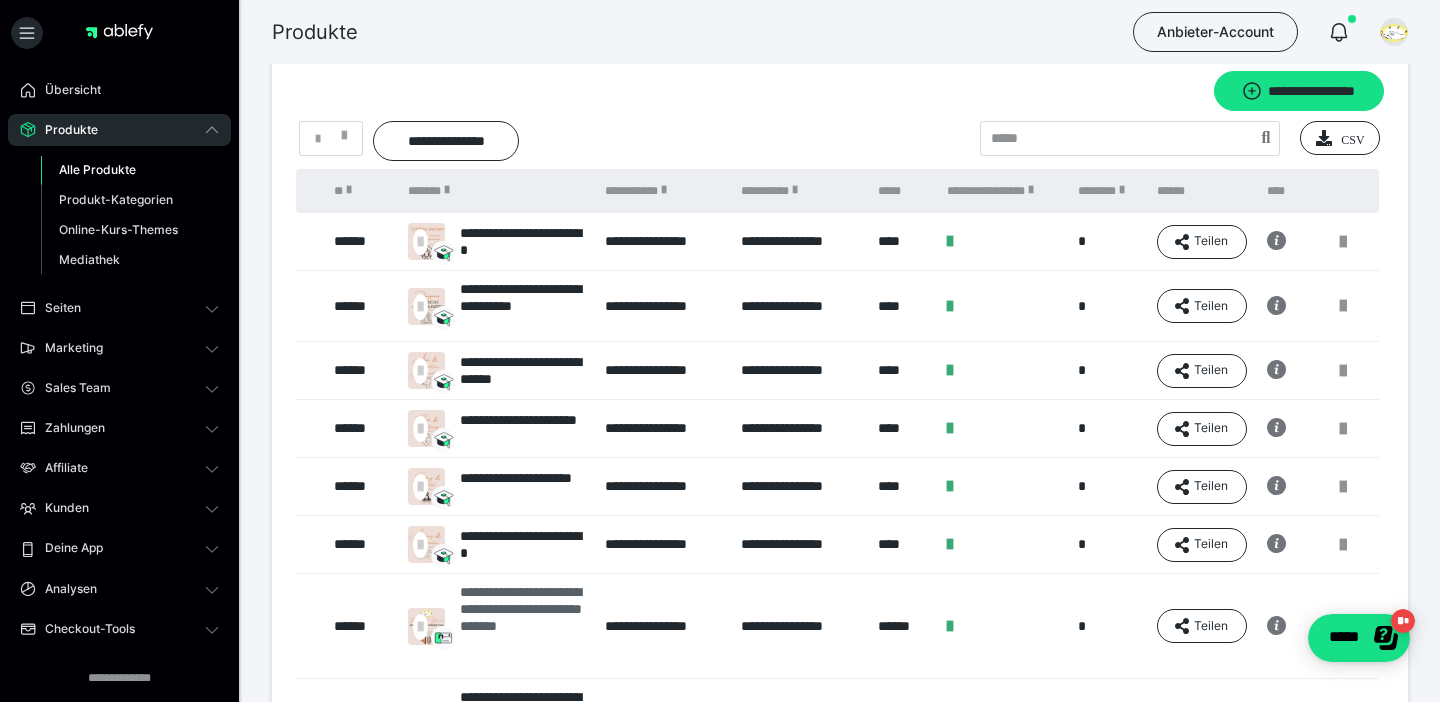 click on "**********" at bounding box center [522, 626] 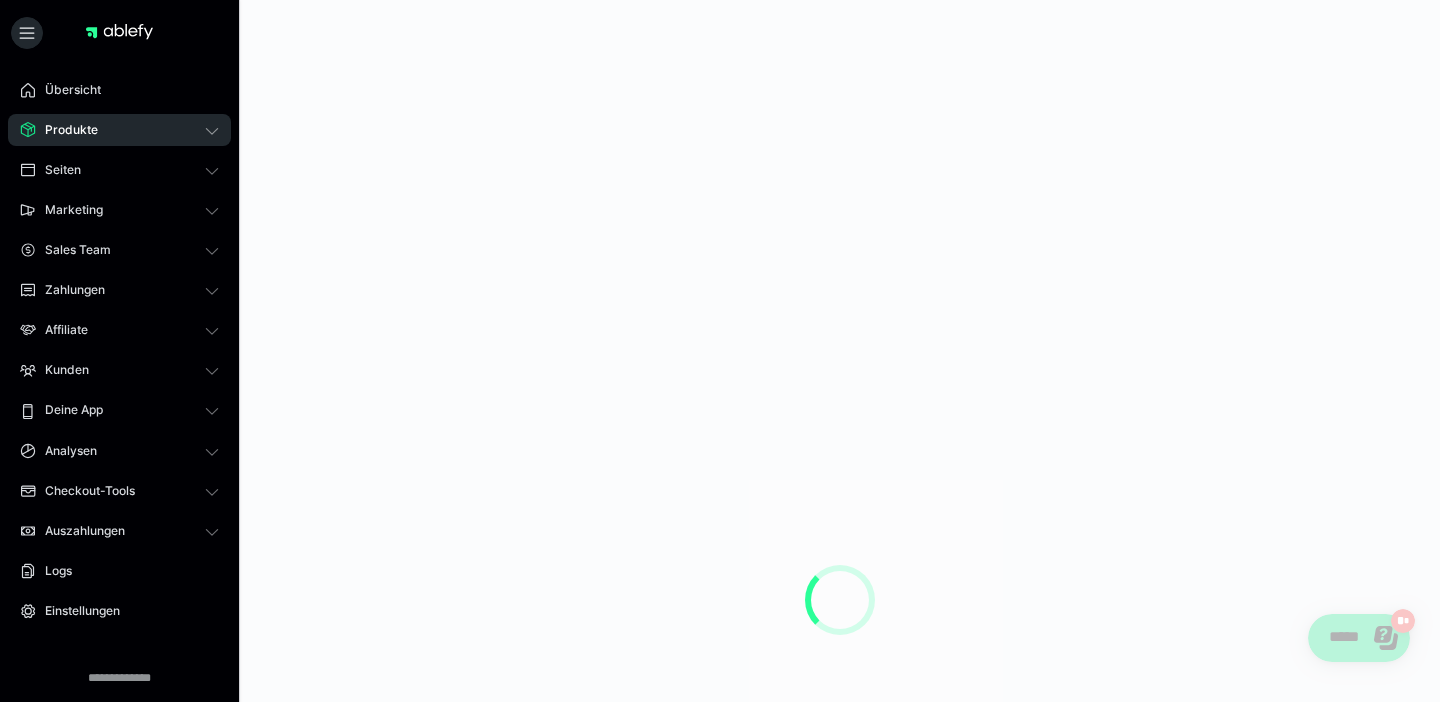 scroll, scrollTop: 0, scrollLeft: 0, axis: both 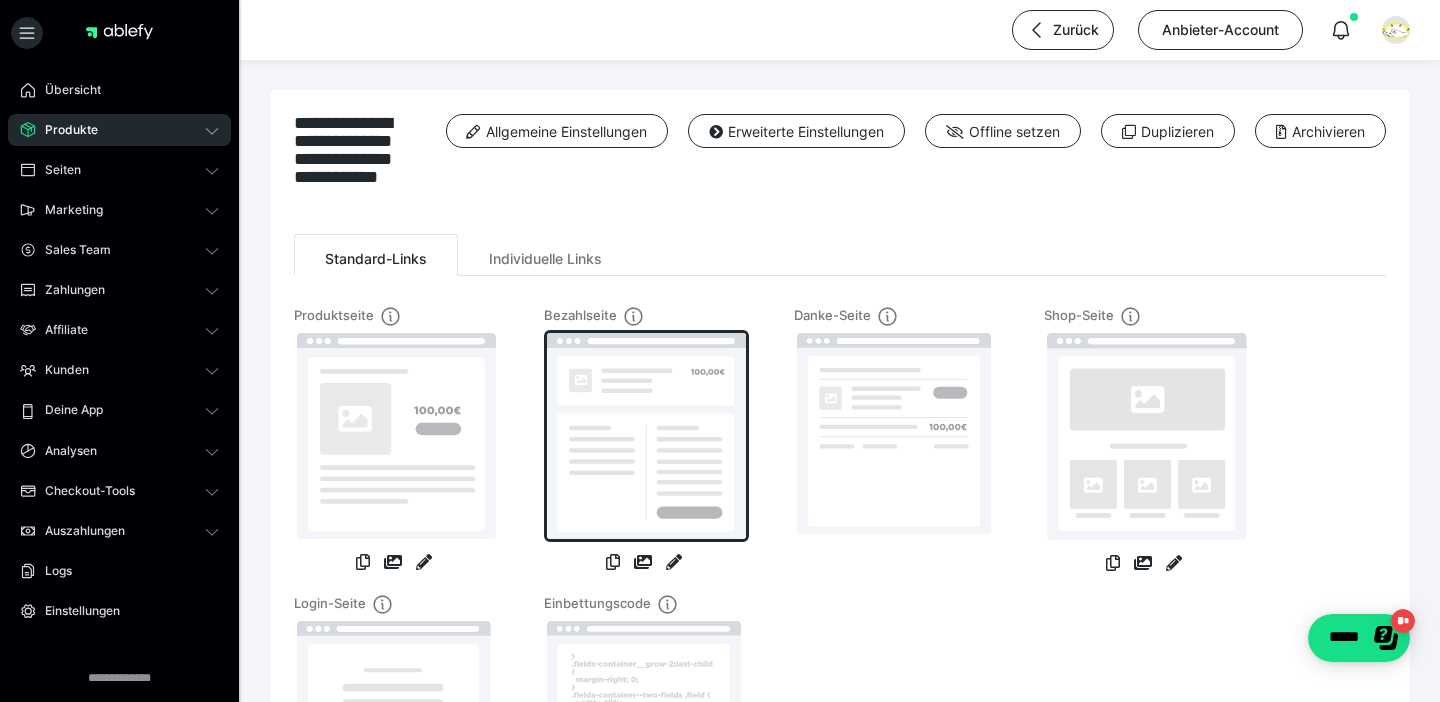 click at bounding box center [646, 436] 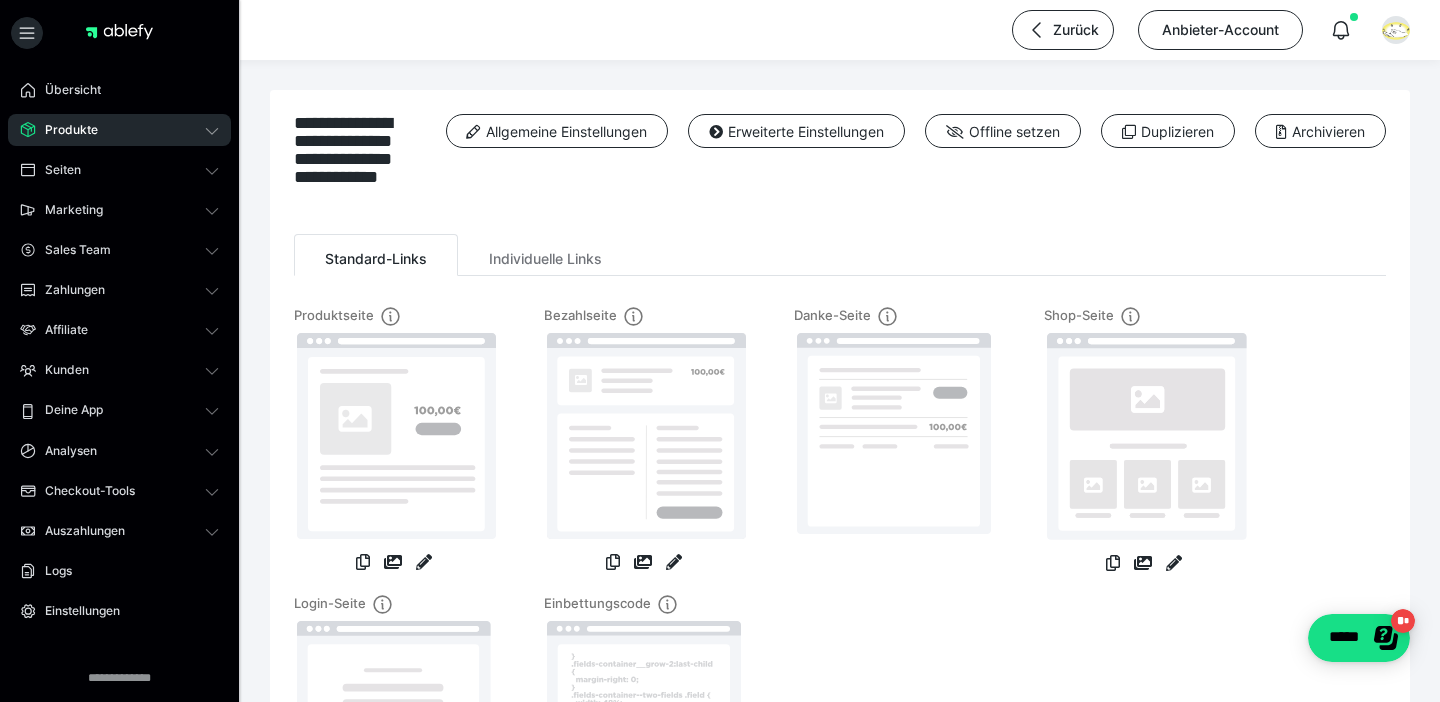 click at bounding box center [644, 442] 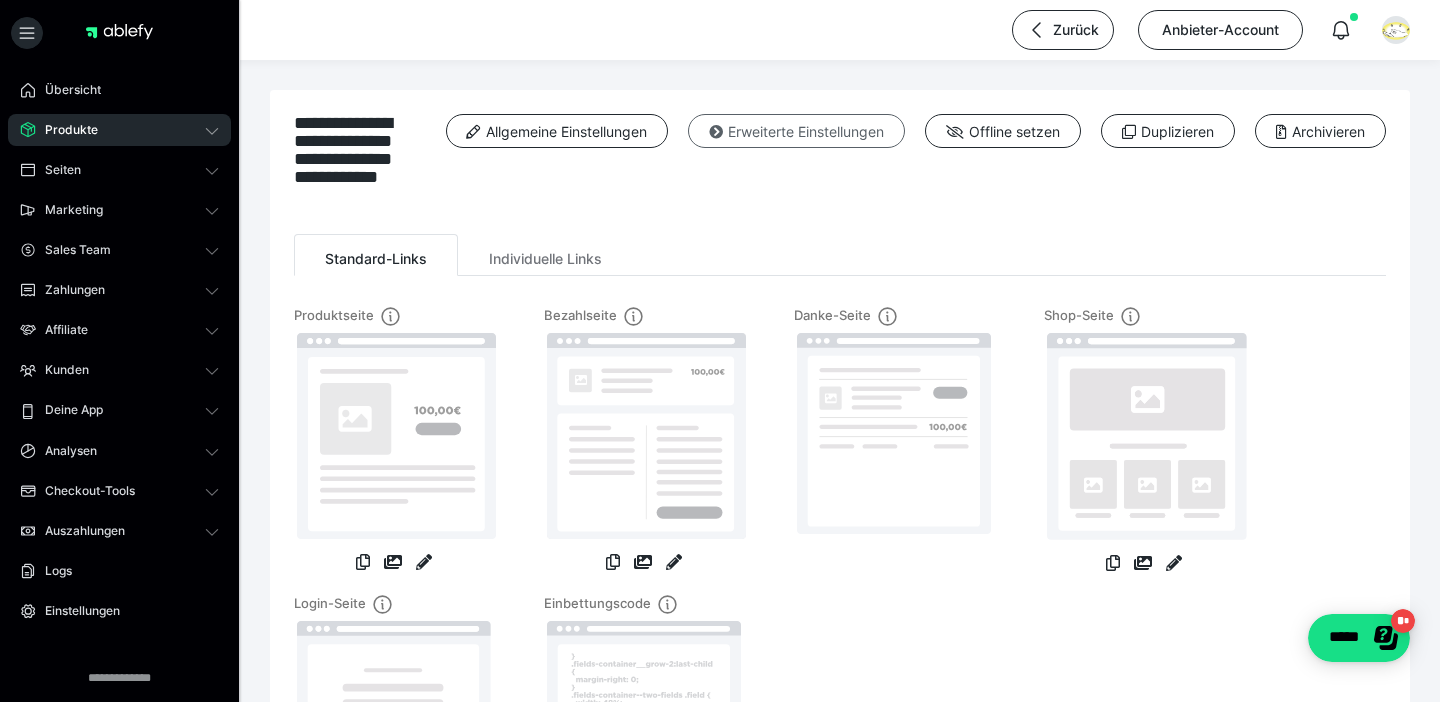 click on "Erweiterte Einstellungen" at bounding box center (796, 131) 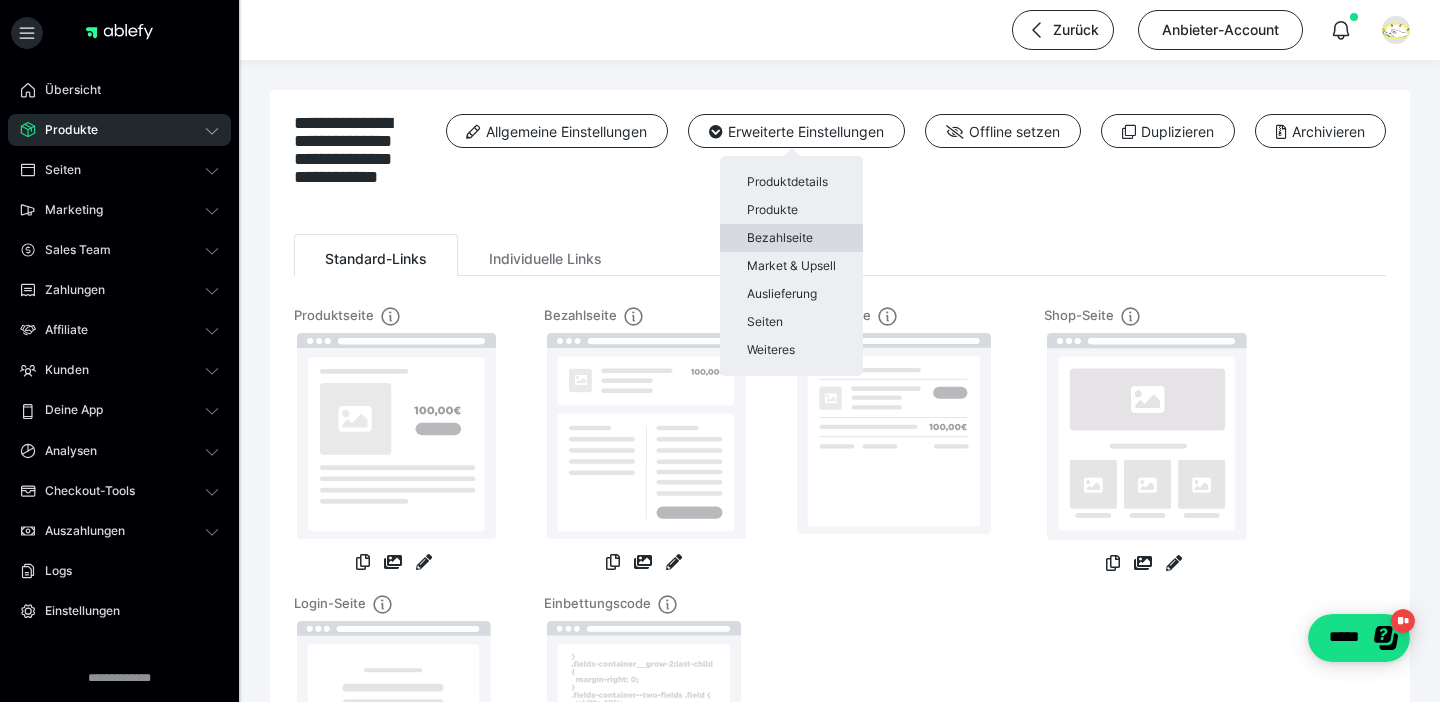 click on "Bezahlseite" at bounding box center [791, 238] 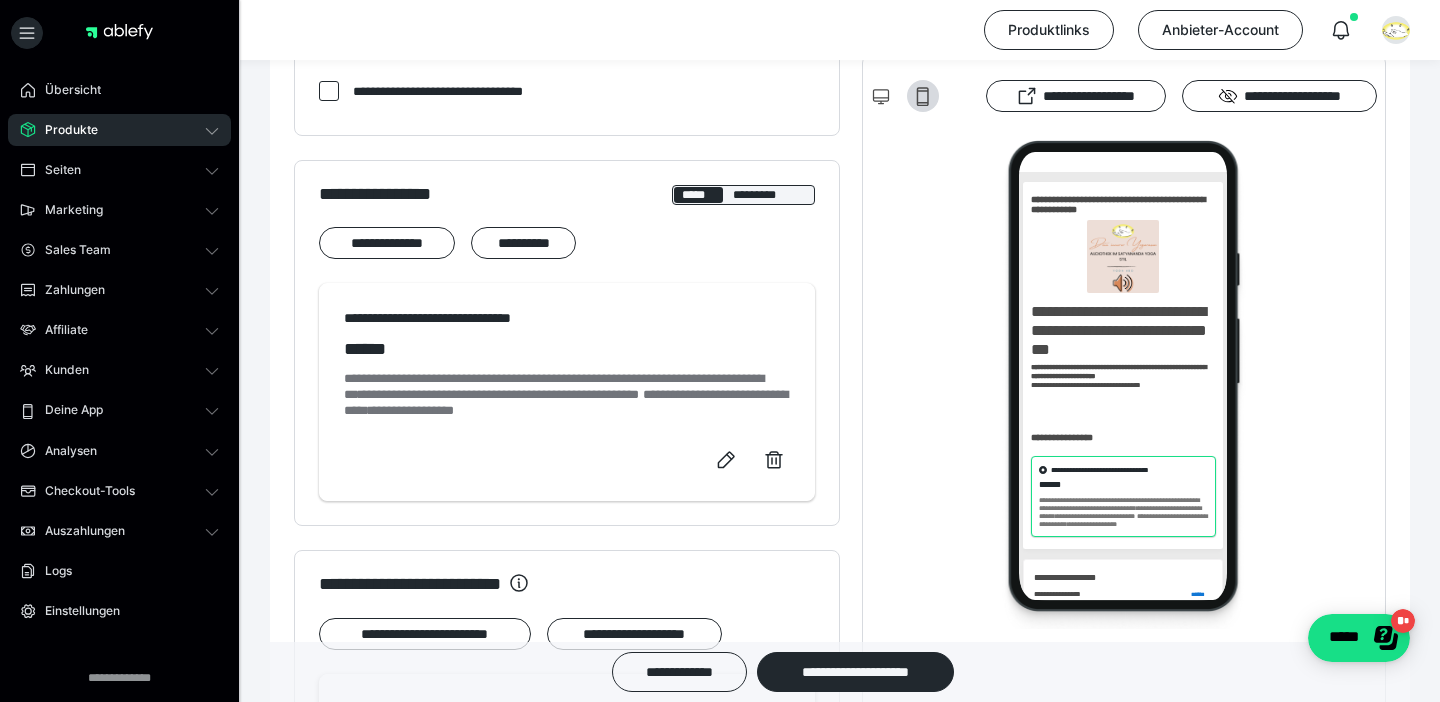 scroll, scrollTop: 983, scrollLeft: 0, axis: vertical 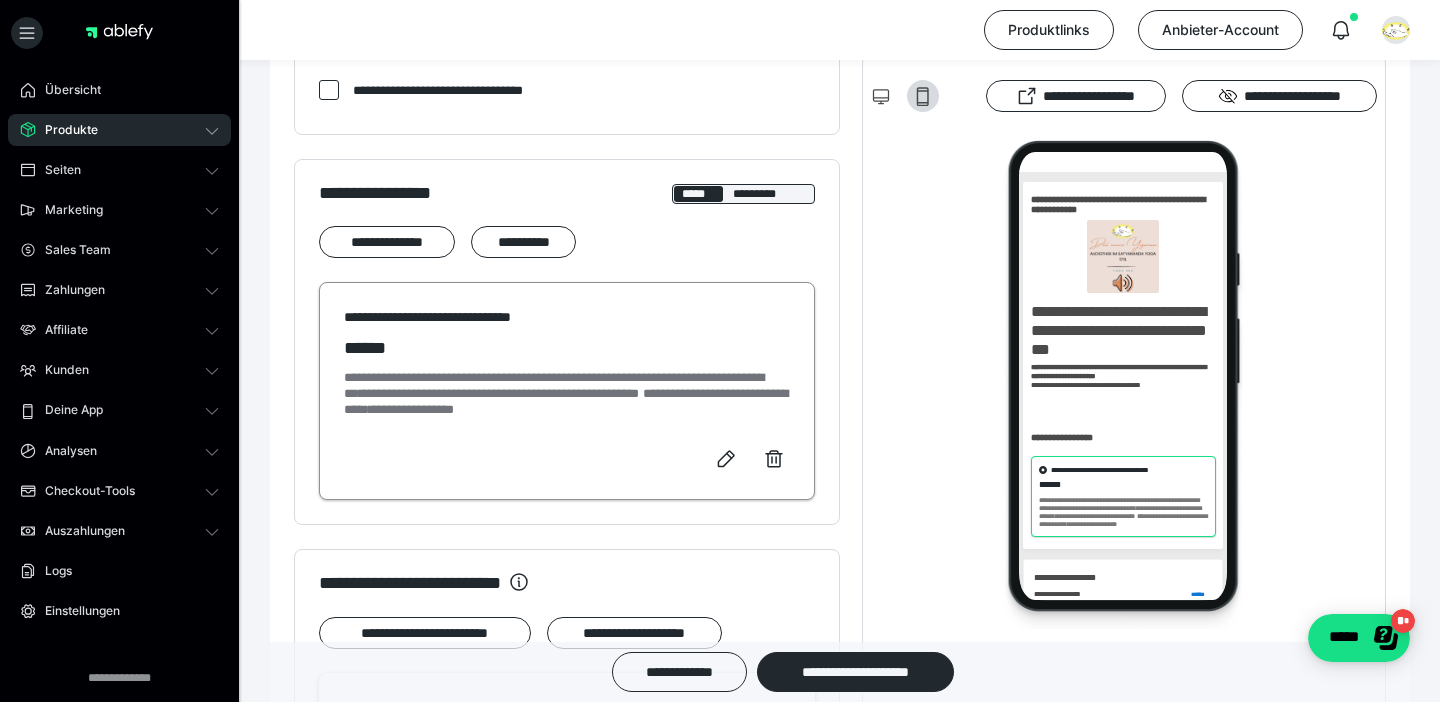 click on "**********" at bounding box center (567, 394) 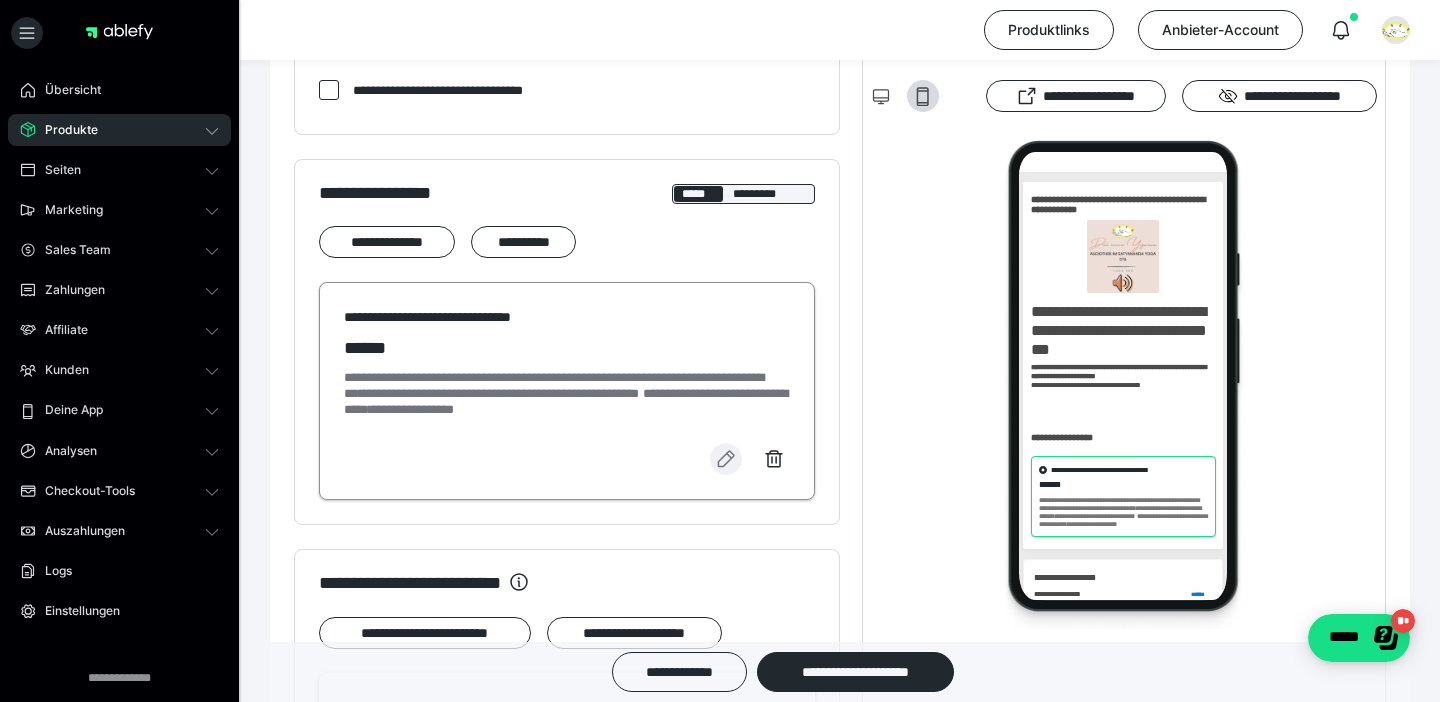click 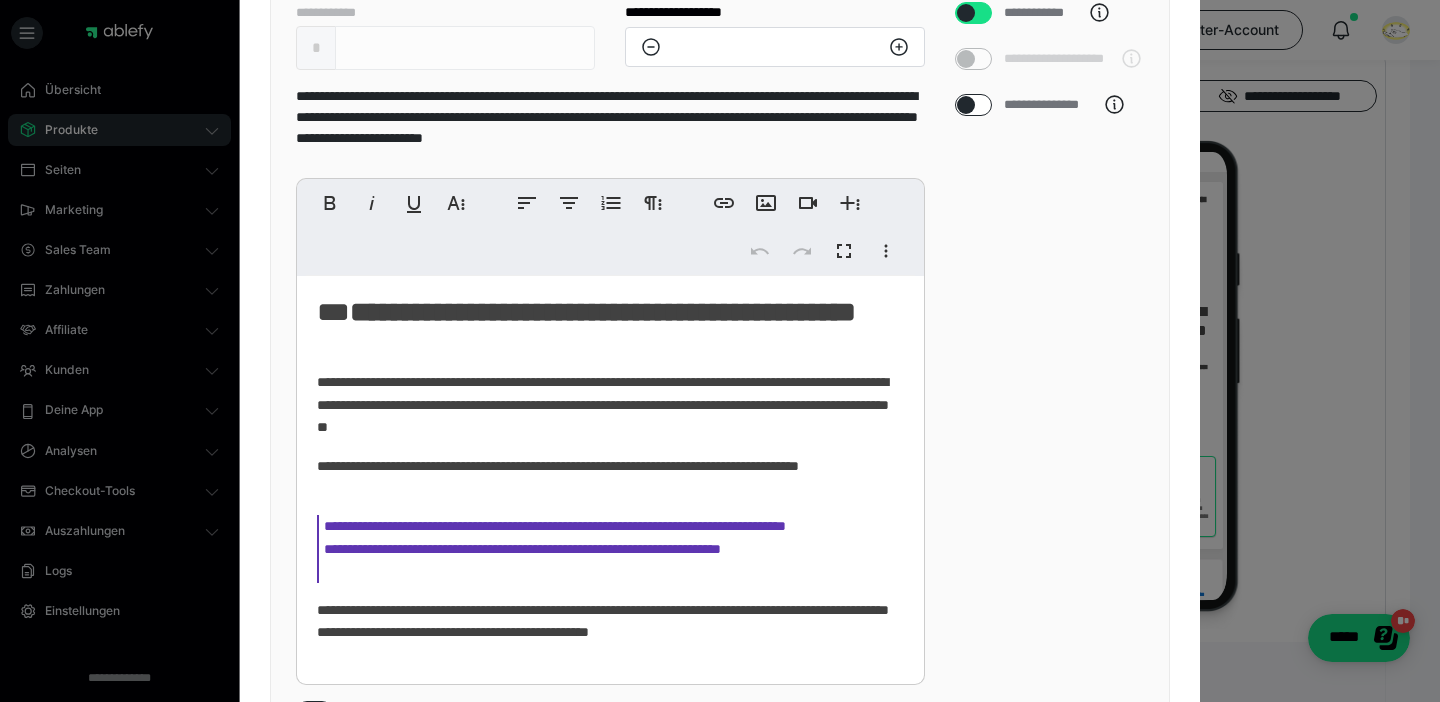 scroll, scrollTop: 781, scrollLeft: 0, axis: vertical 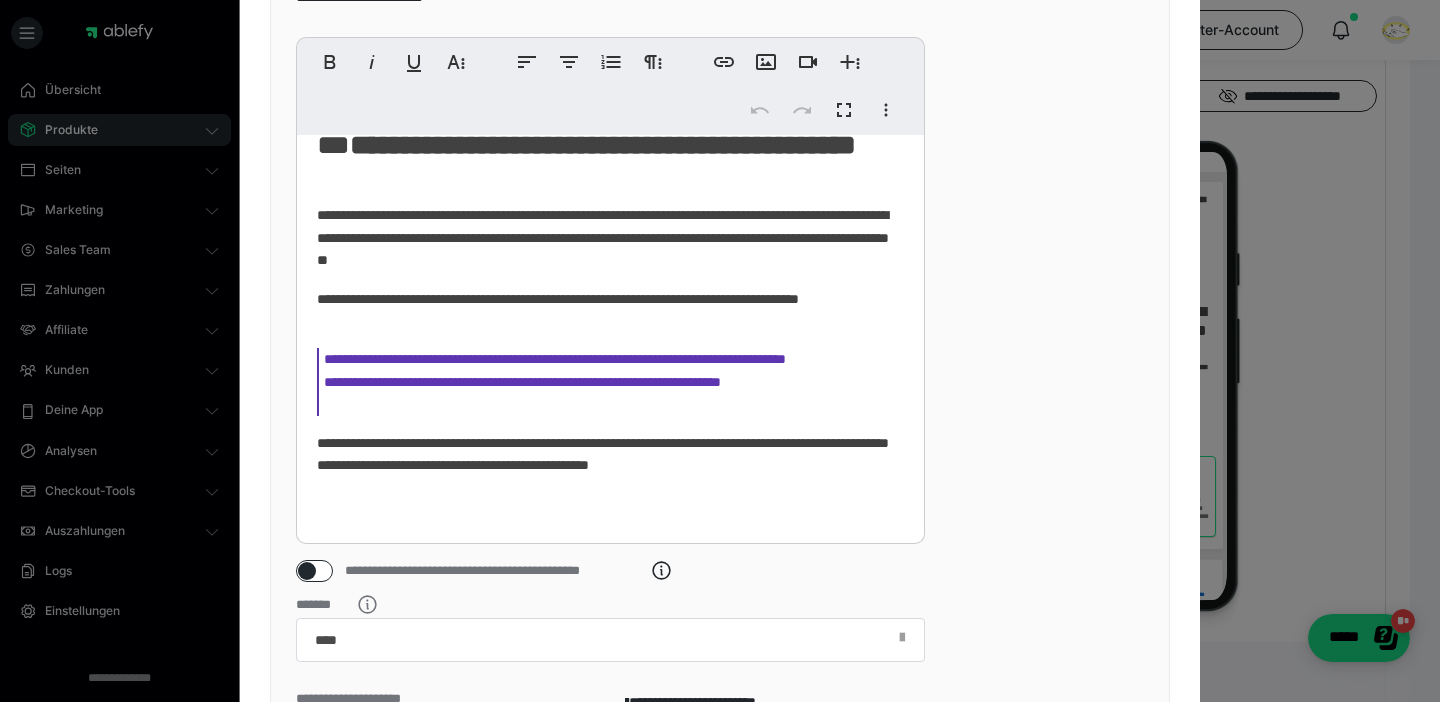 click on "**********" at bounding box center [614, 381] 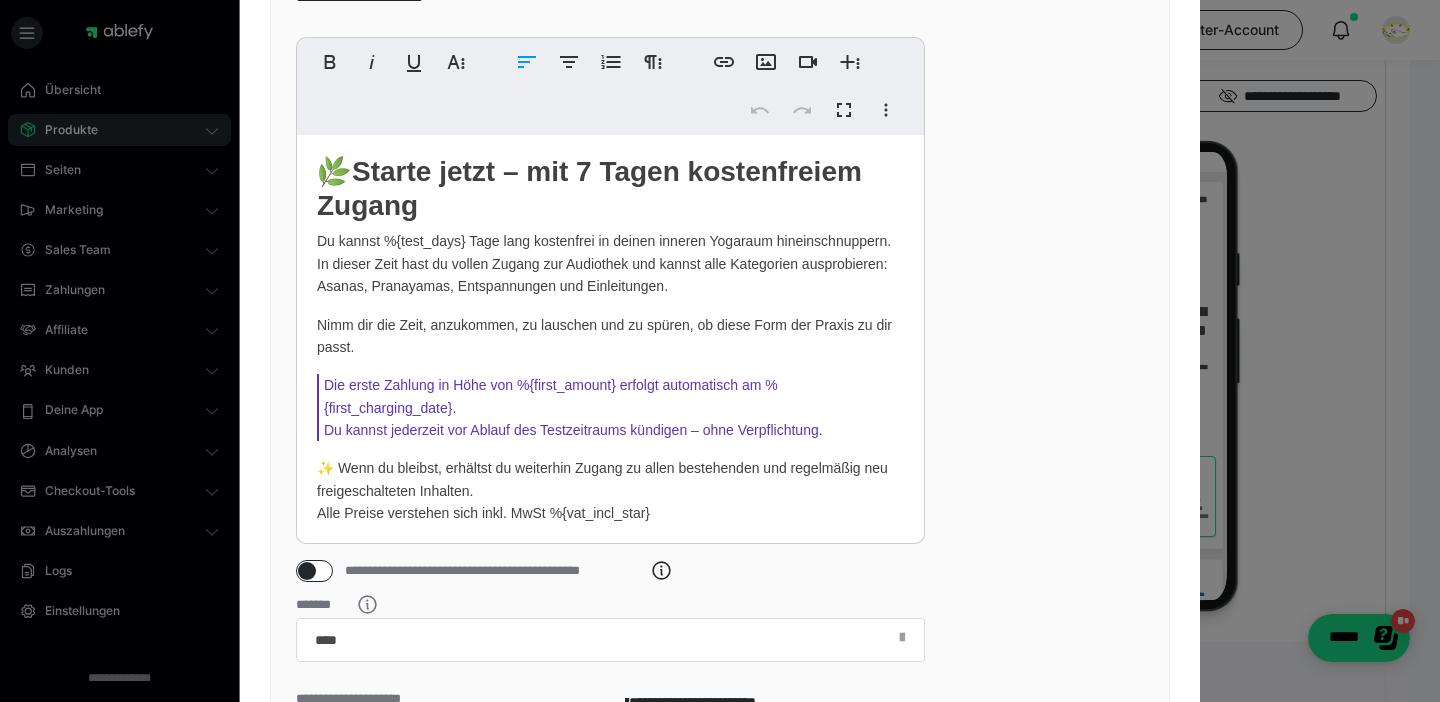 scroll, scrollTop: 26, scrollLeft: 0, axis: vertical 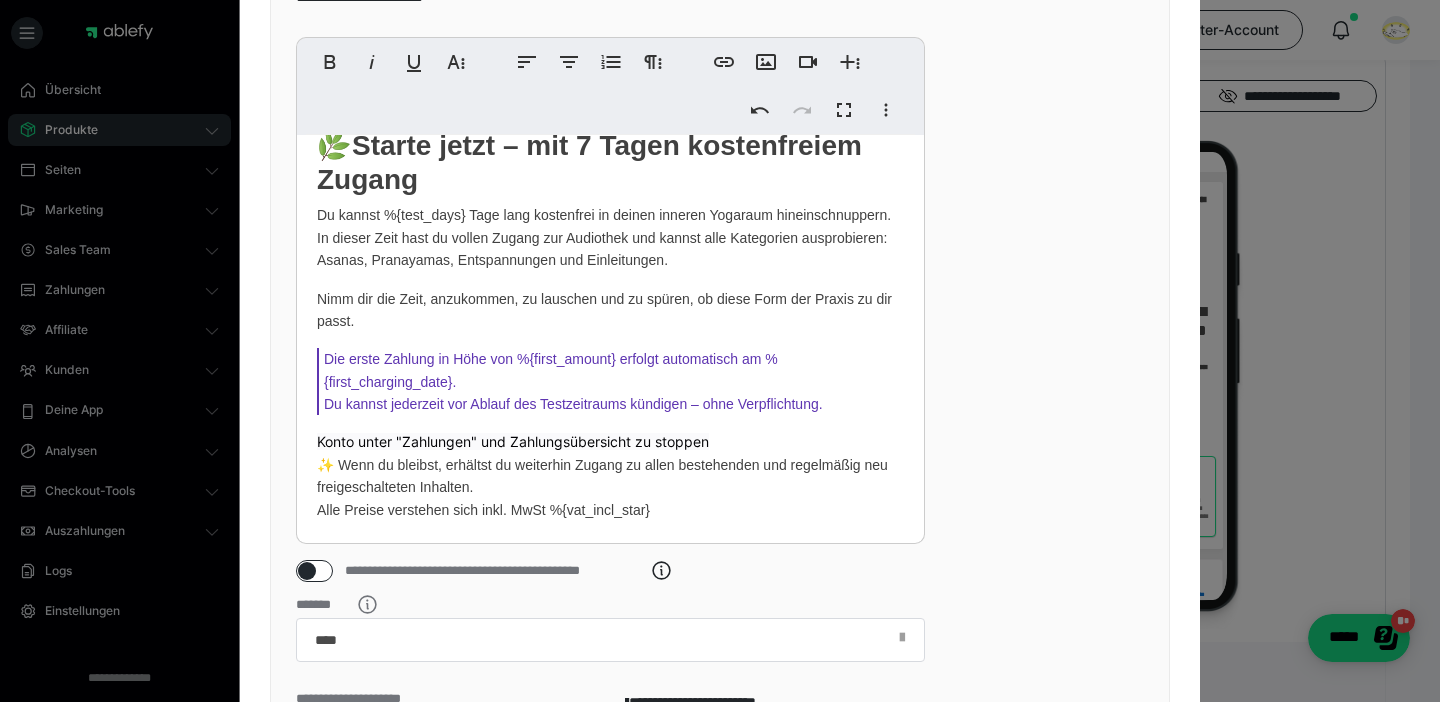 click on "Die erste Zahlung in Höhe von %{first_amount} erfolgt automatisch am %{first_charging_date}. Du kannst jederzeit vor Ablauf des Testzeitraums kündigen – ohne Verpflichtung." at bounding box center [614, 381] 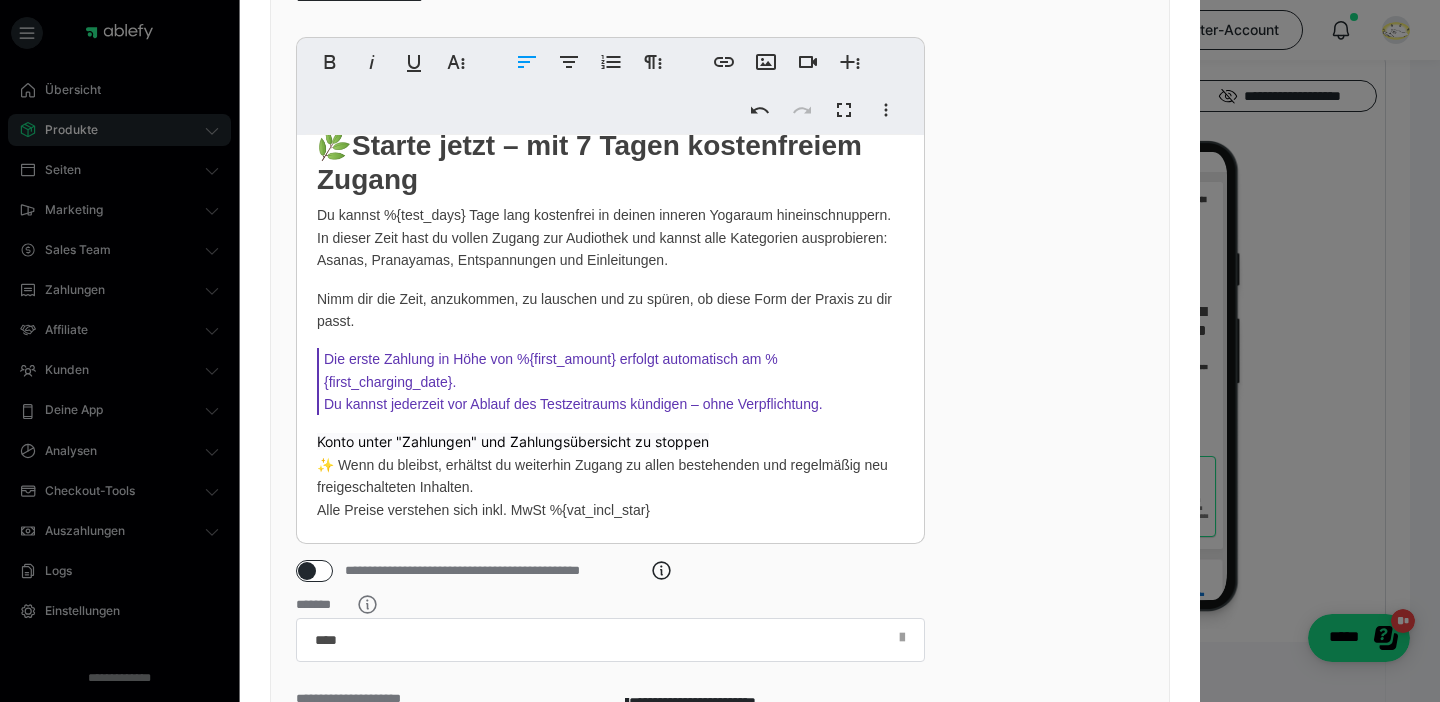 click on "Konto unter "Zahlungen" und Zahlungsübersicht zu stoppen" at bounding box center [513, 441] 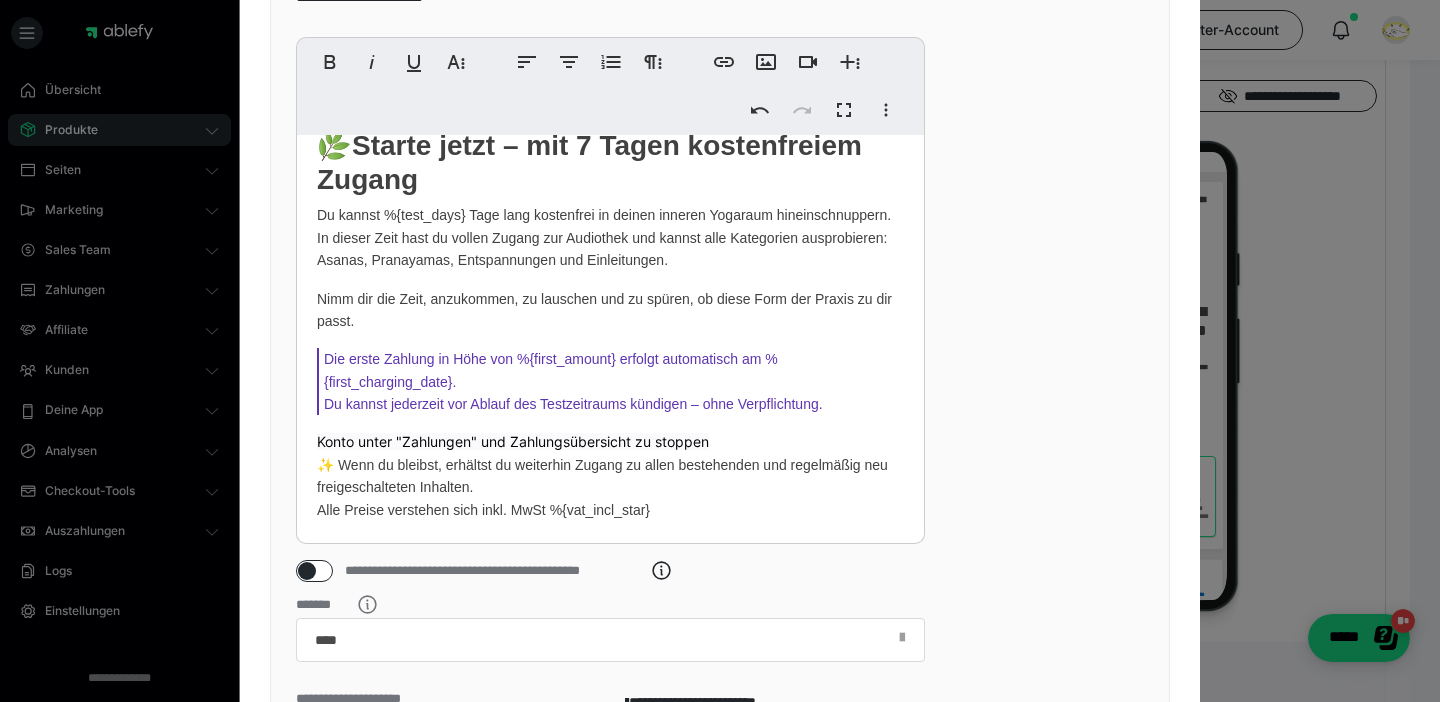 click on "Konto unter "Zahlungen" und Zahlungsübersicht zu stoppen" at bounding box center [513, 441] 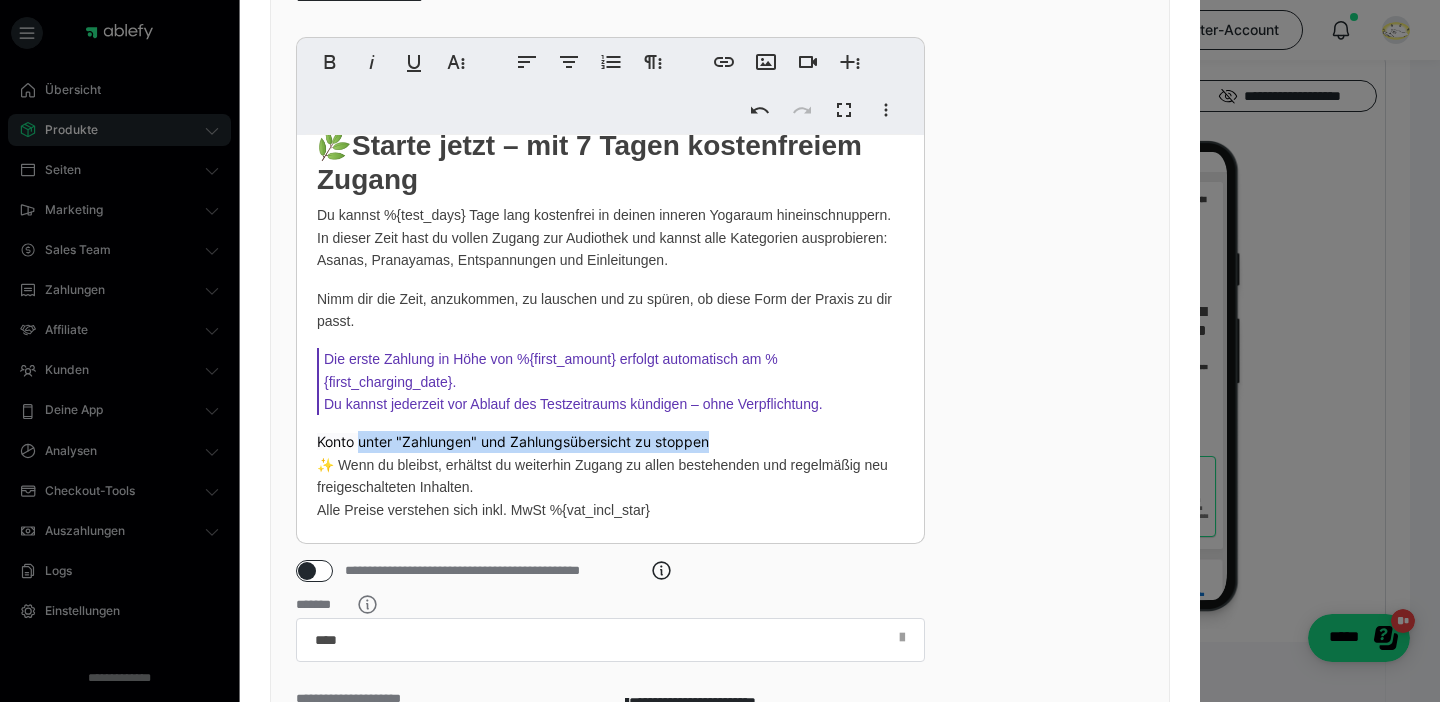 drag, startPoint x: 361, startPoint y: 465, endPoint x: 709, endPoint y: 469, distance: 348.02298 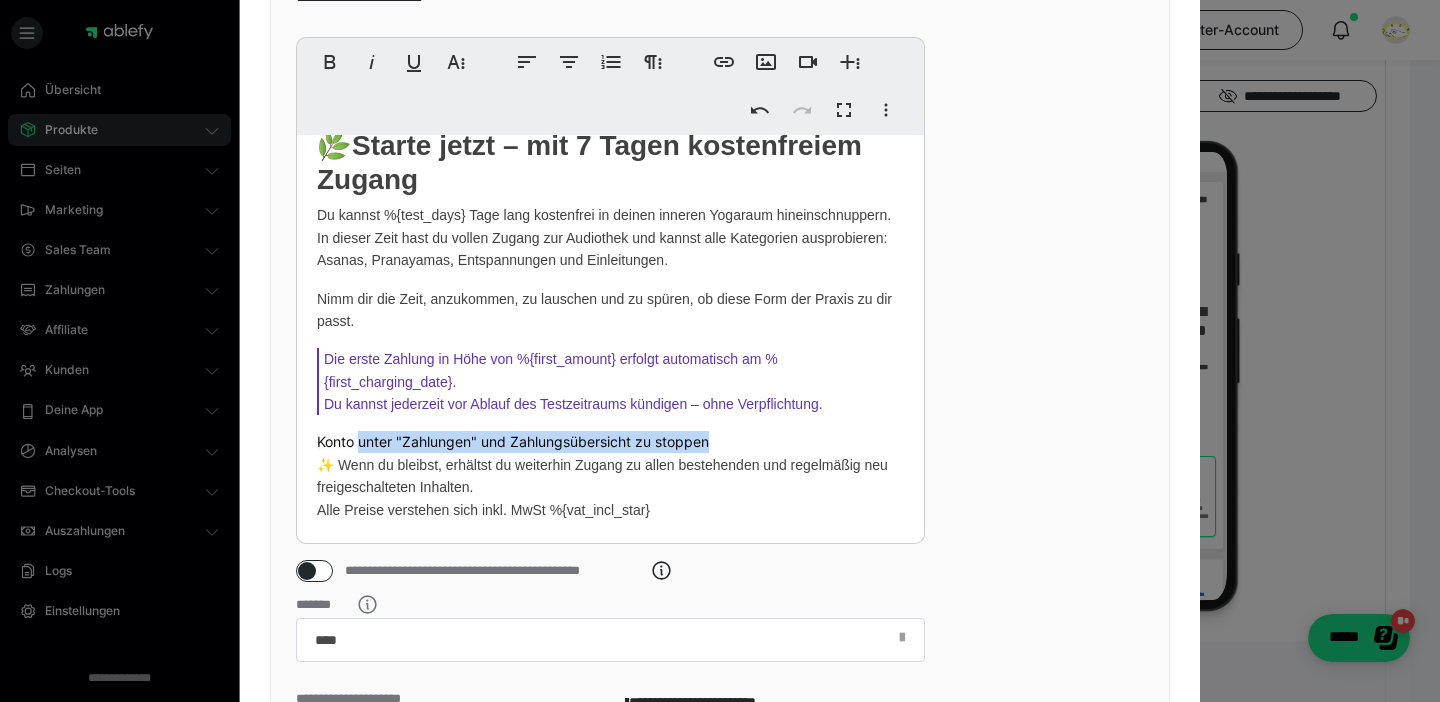 click on "Die erste Zahlung in Höhe von %{first_amount} erfolgt automatisch am %{first_charging_date}. Du kannst jederzeit vor Ablauf des Testzeitraums kündigen – ohne Verpflichtung." at bounding box center [614, 381] 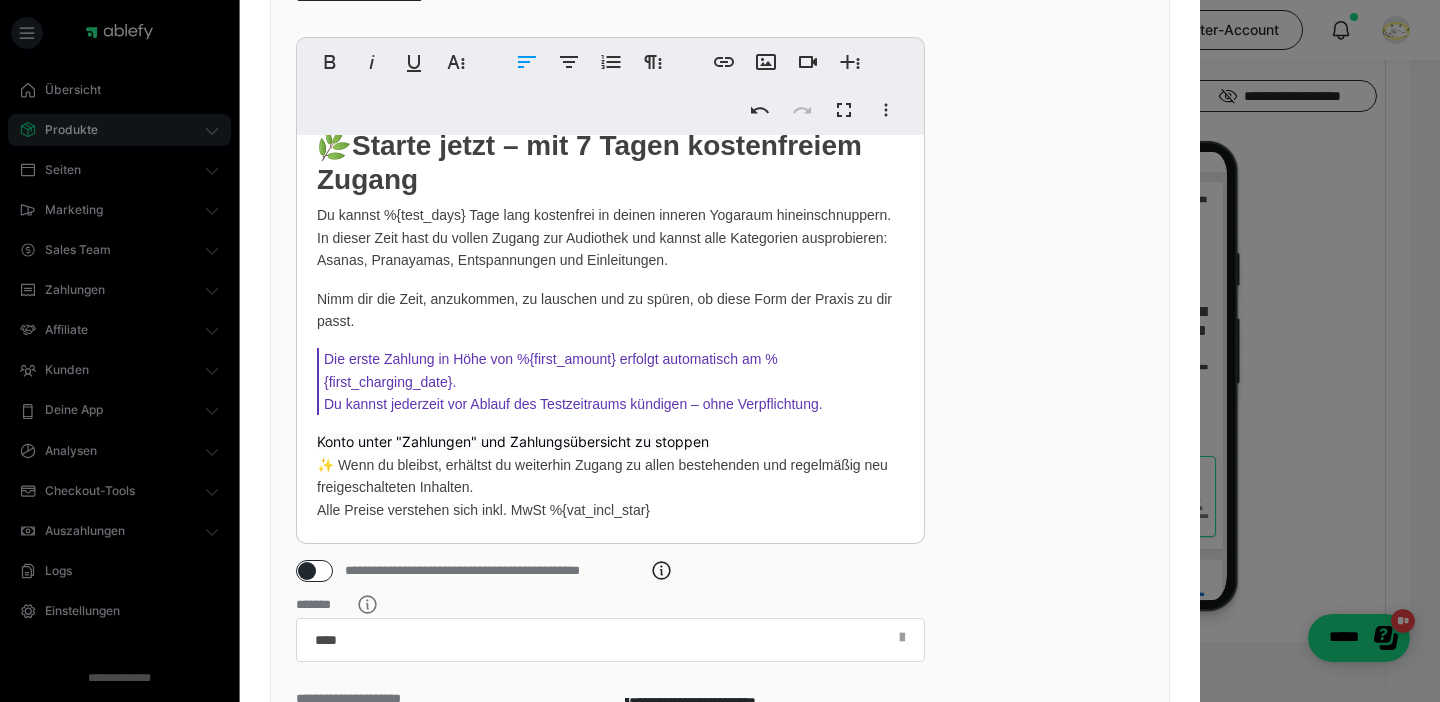 type 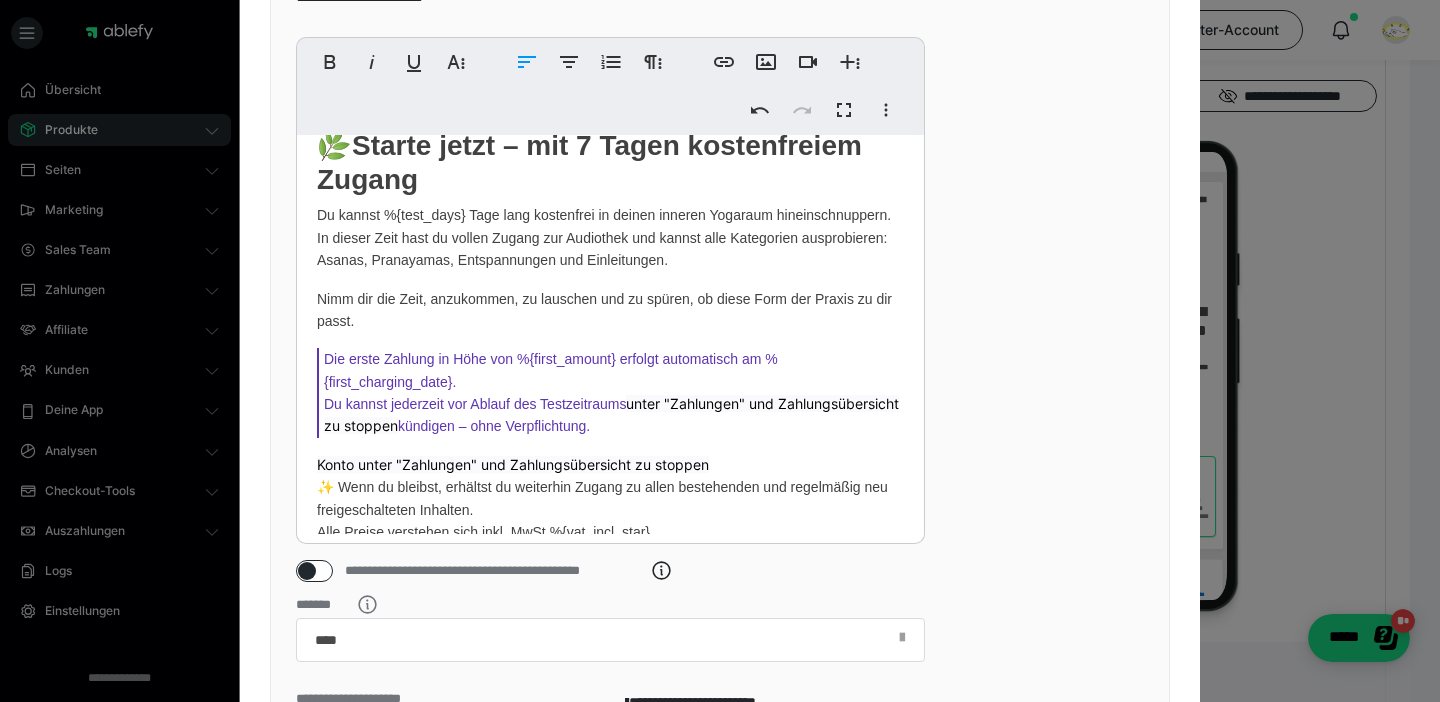 click on "unter "Zahlungen" und Zahlungsübersicht zu stoppen" at bounding box center [611, 414] 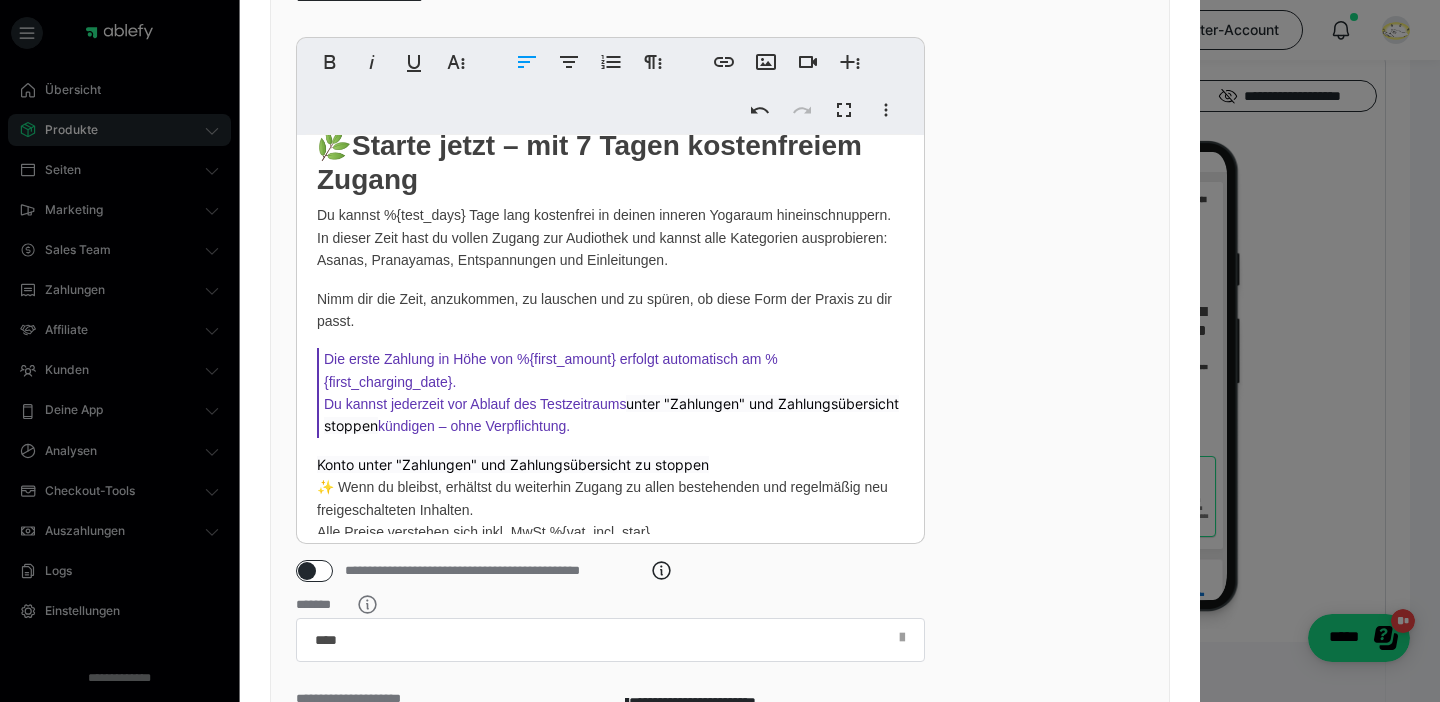 click on "unter "Zahlungen" und Zahlungsübersicht stoppen" at bounding box center [611, 414] 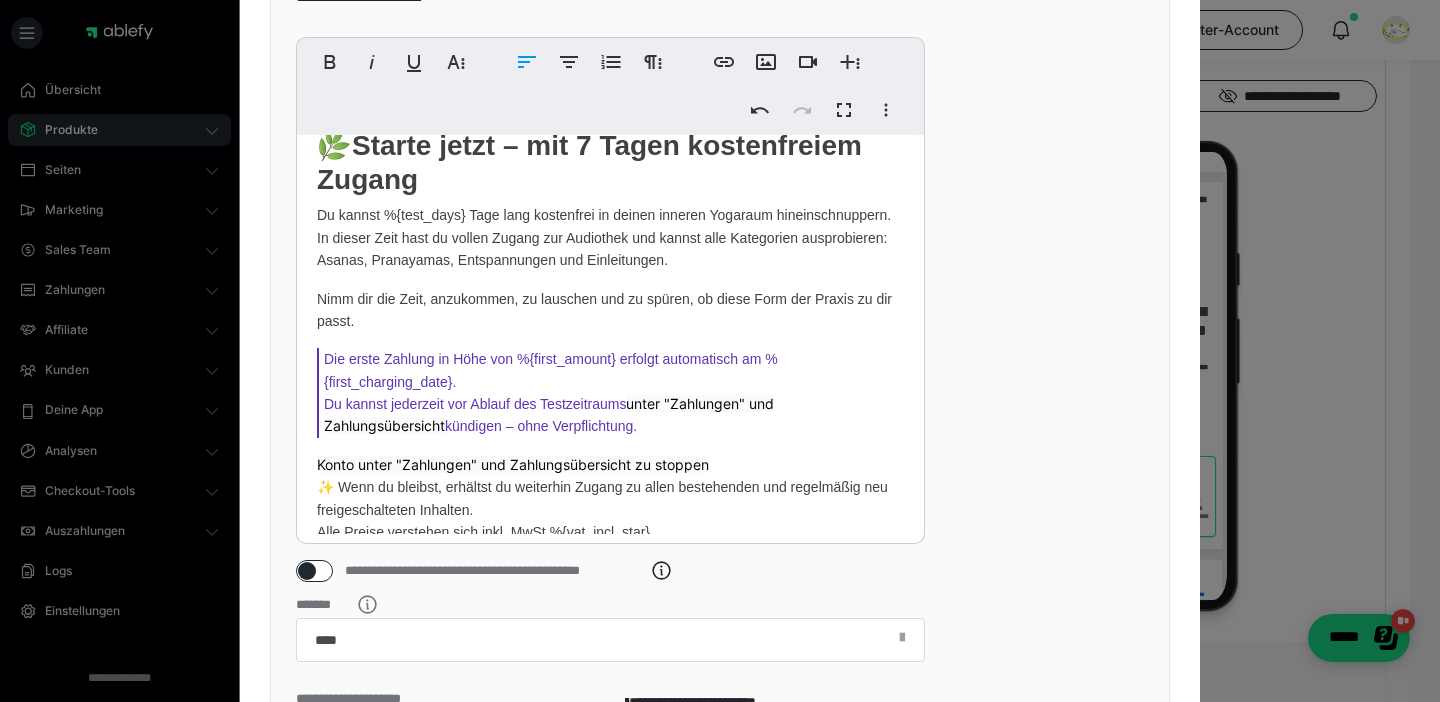 click on "Konto unter "Zahlungen" und Zahlungsübersicht zu stoppen" at bounding box center [513, 464] 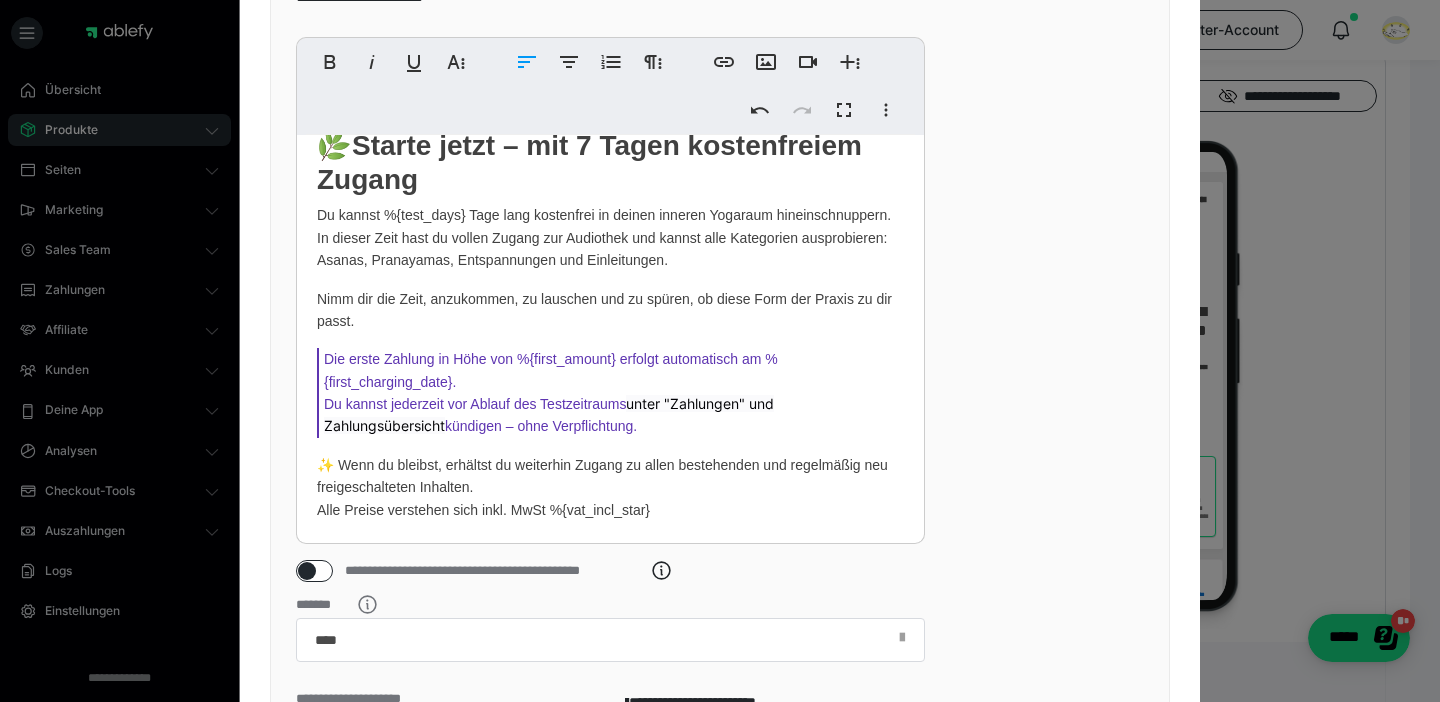 scroll, scrollTop: 49, scrollLeft: 0, axis: vertical 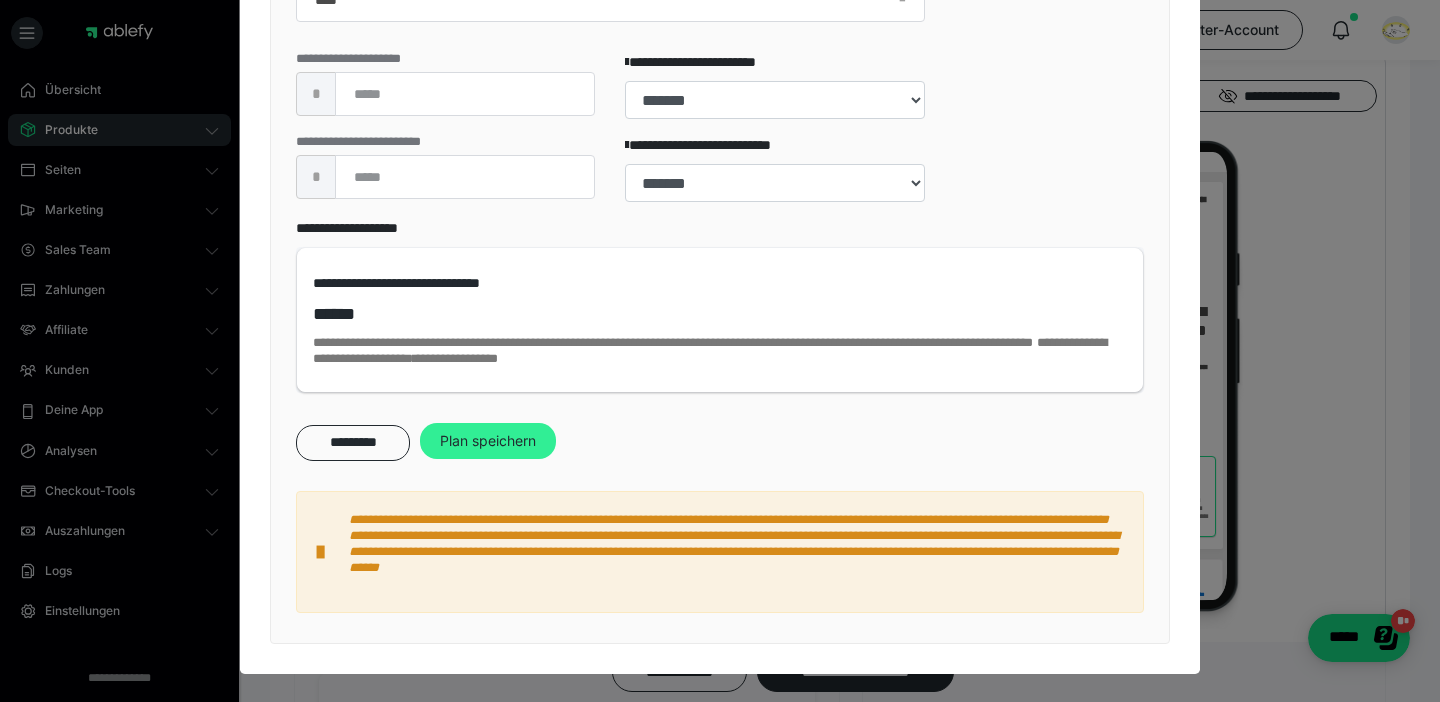 click on "Plan speichern" at bounding box center (488, 441) 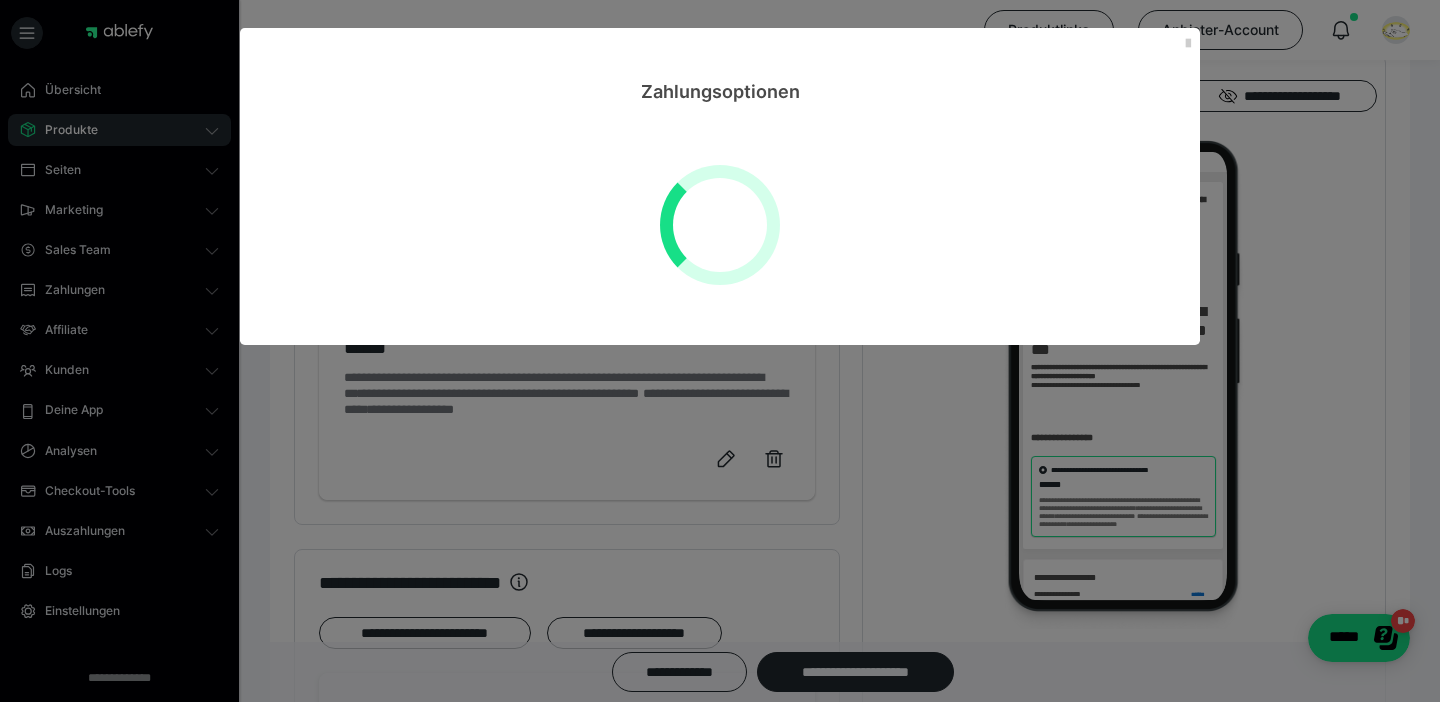 scroll, scrollTop: 0, scrollLeft: 0, axis: both 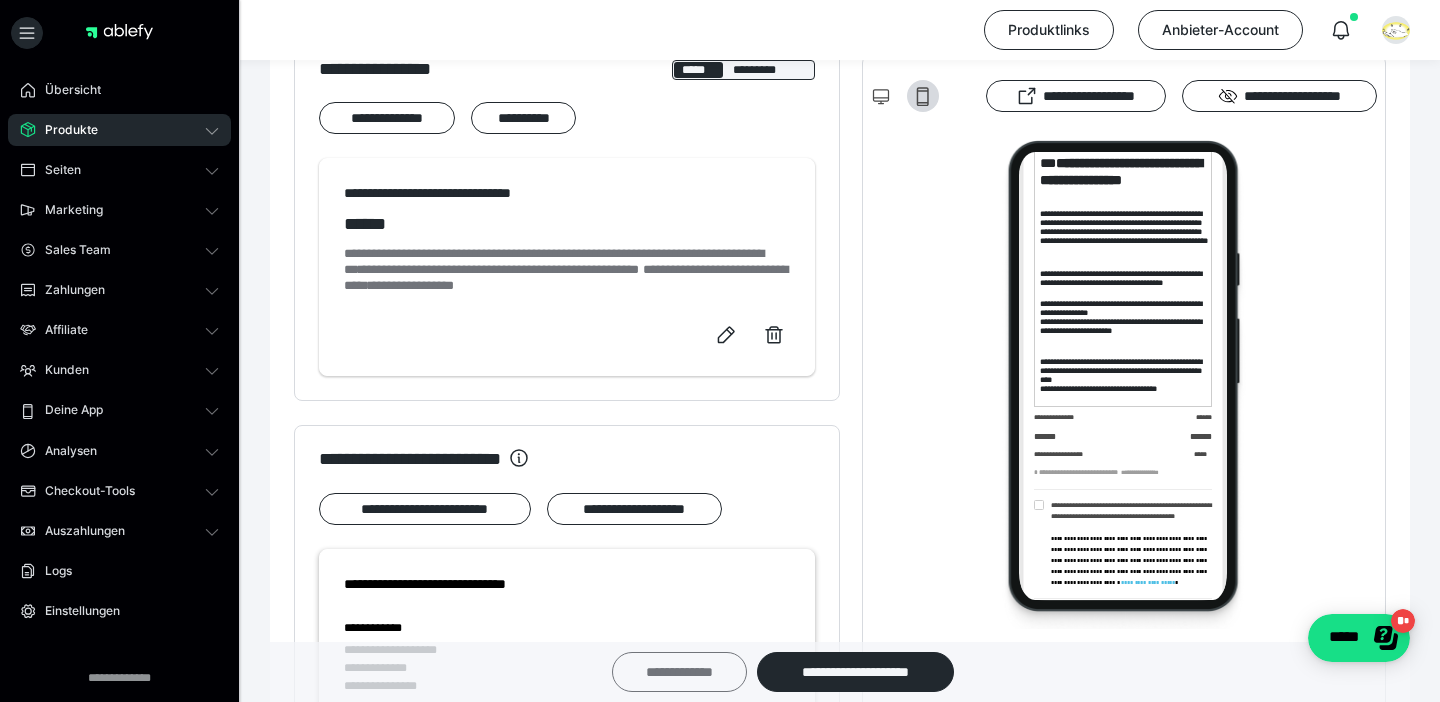 click on "**********" at bounding box center [679, 672] 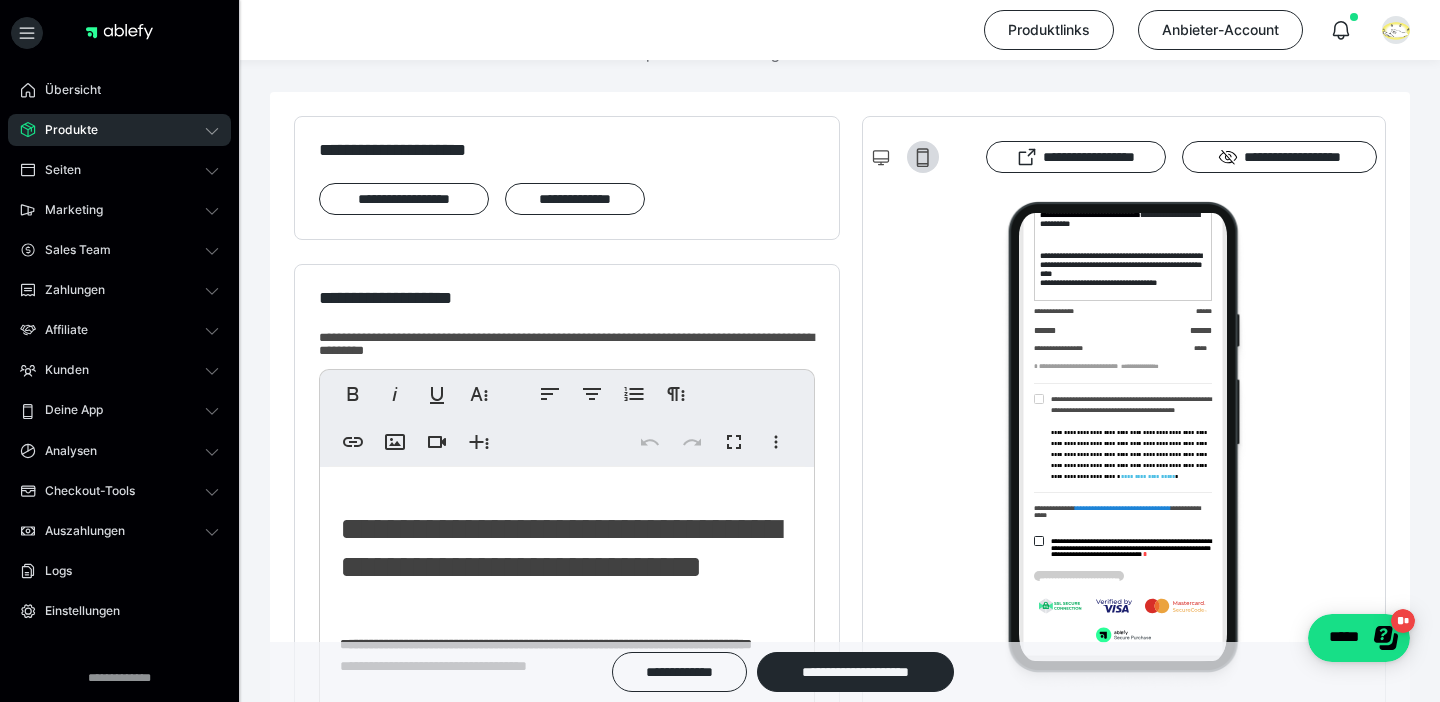 scroll, scrollTop: 931, scrollLeft: 0, axis: vertical 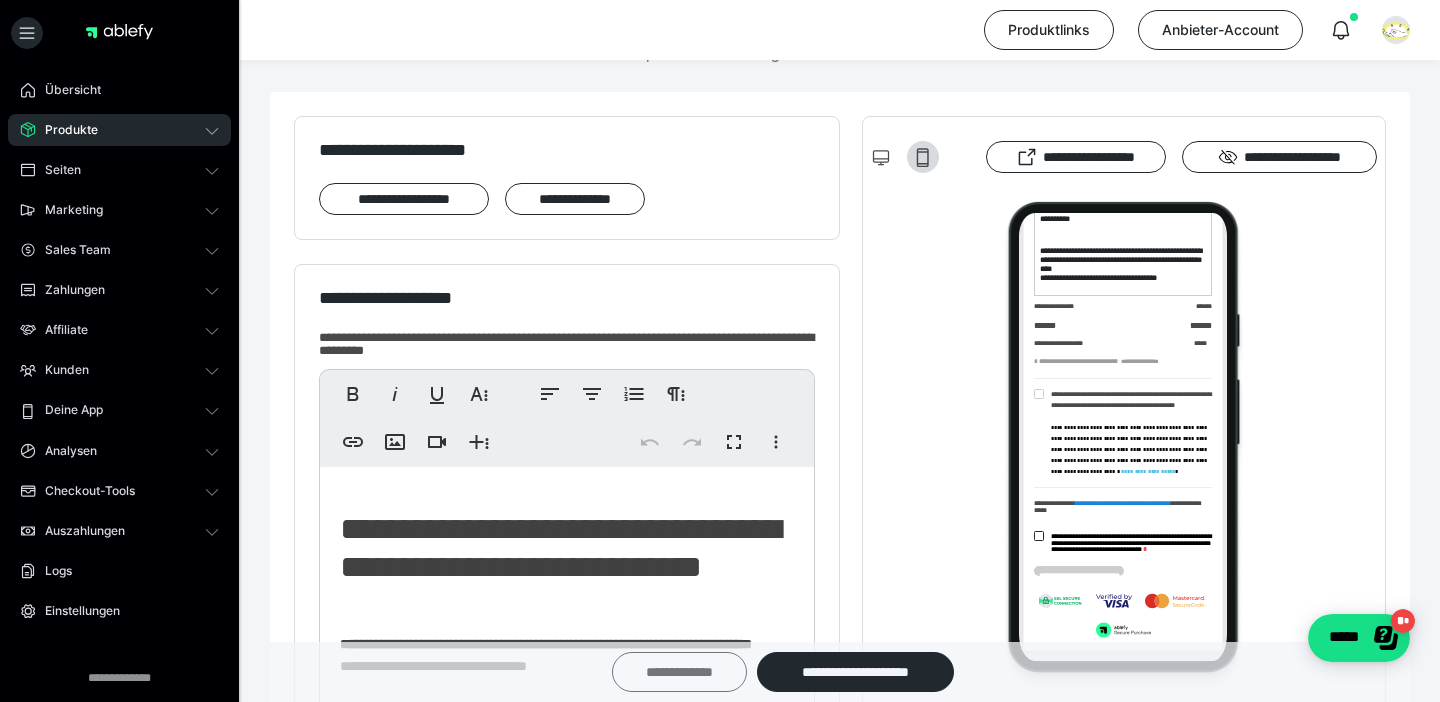click on "**********" at bounding box center (679, 672) 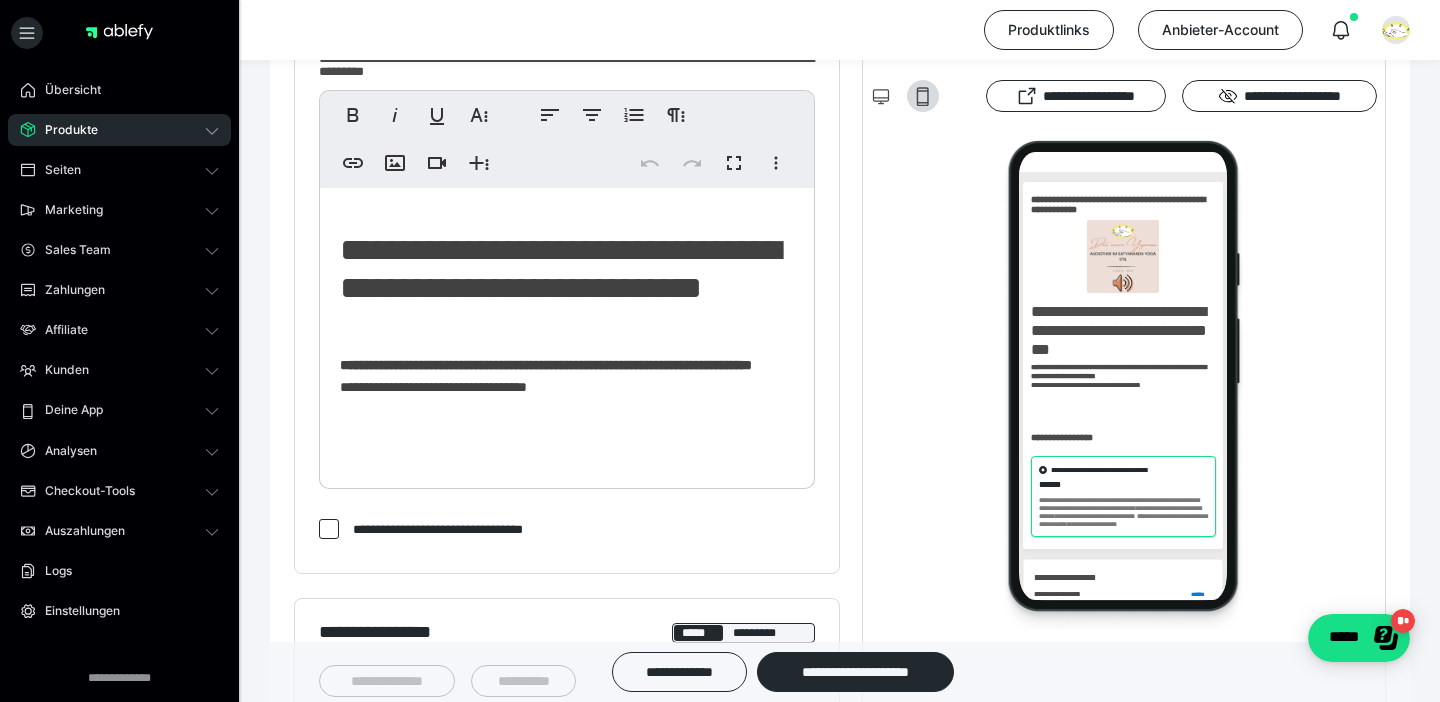 scroll, scrollTop: 566, scrollLeft: 0, axis: vertical 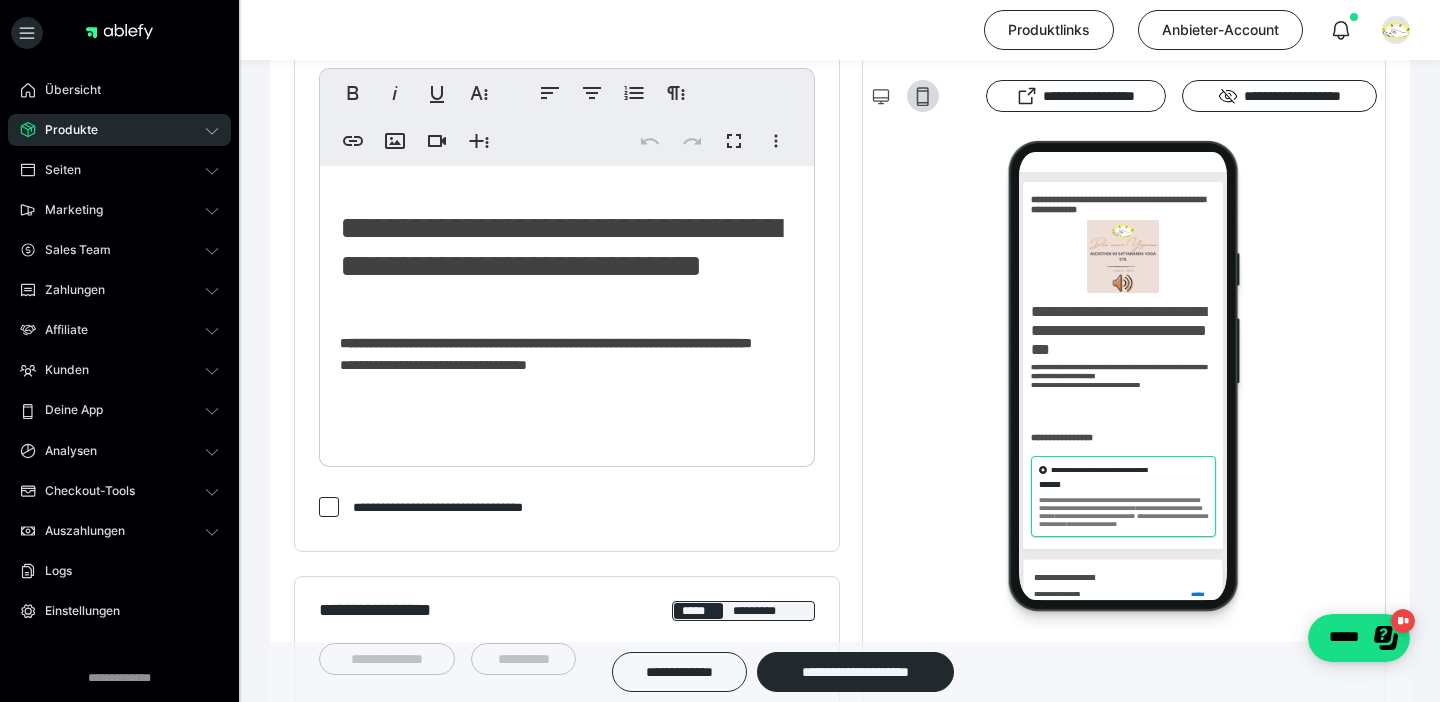click on "**********" at bounding box center [567, 365] 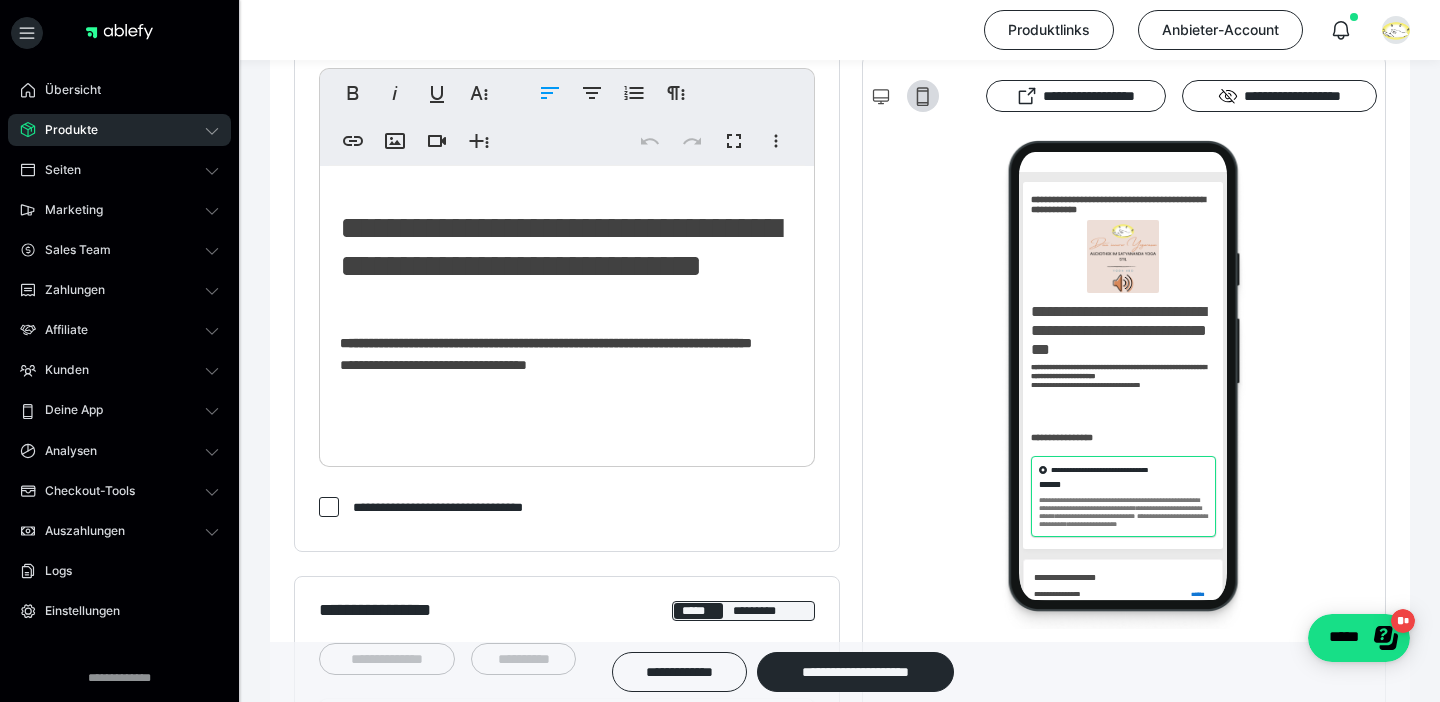 click on "**********" at bounding box center [567, 365] 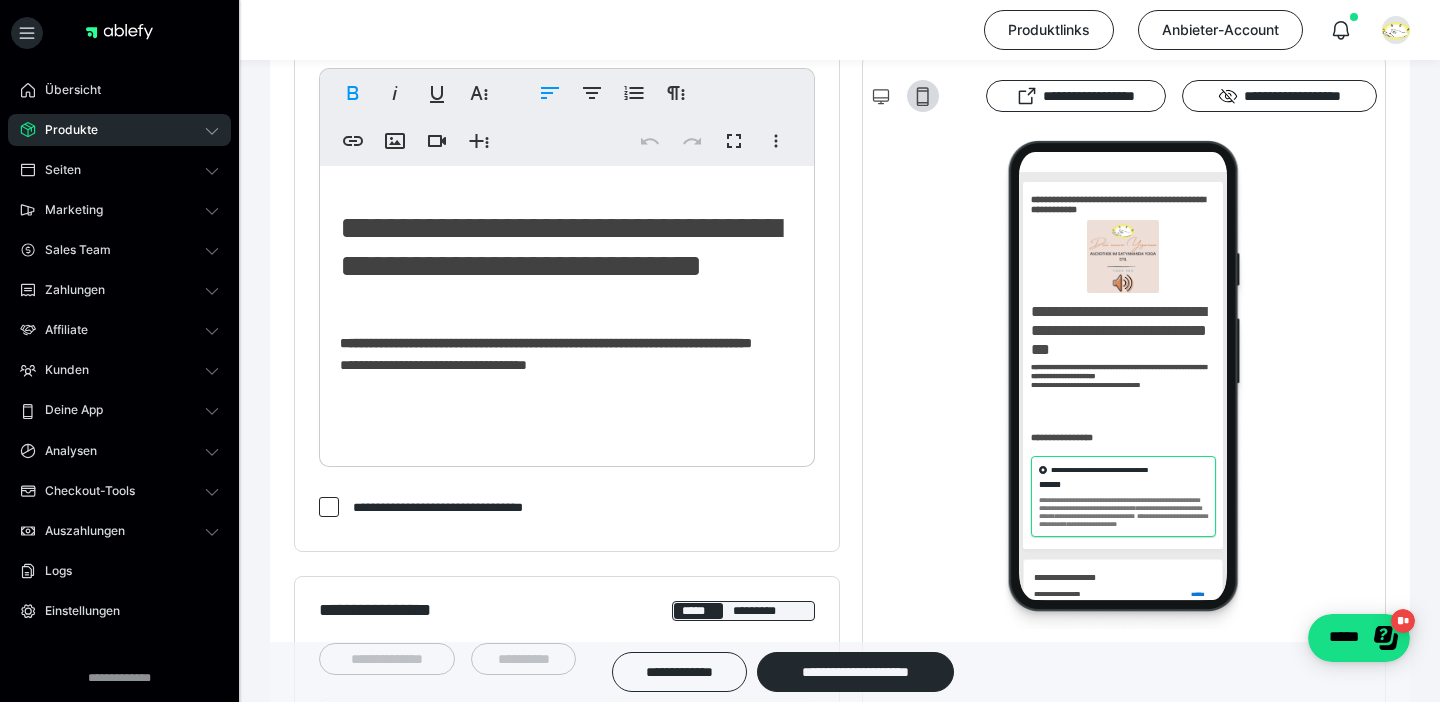 click on "**********" at bounding box center [546, 343] 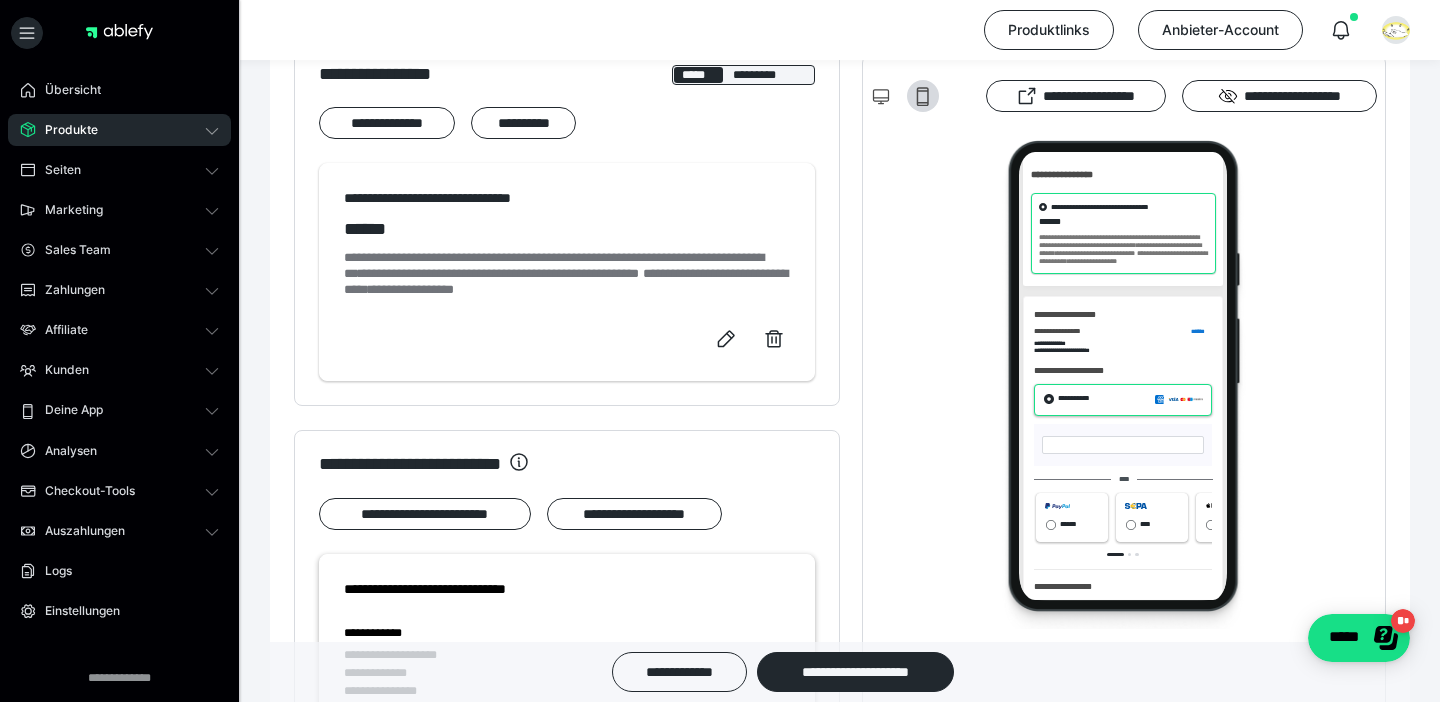 scroll, scrollTop: 260, scrollLeft: 0, axis: vertical 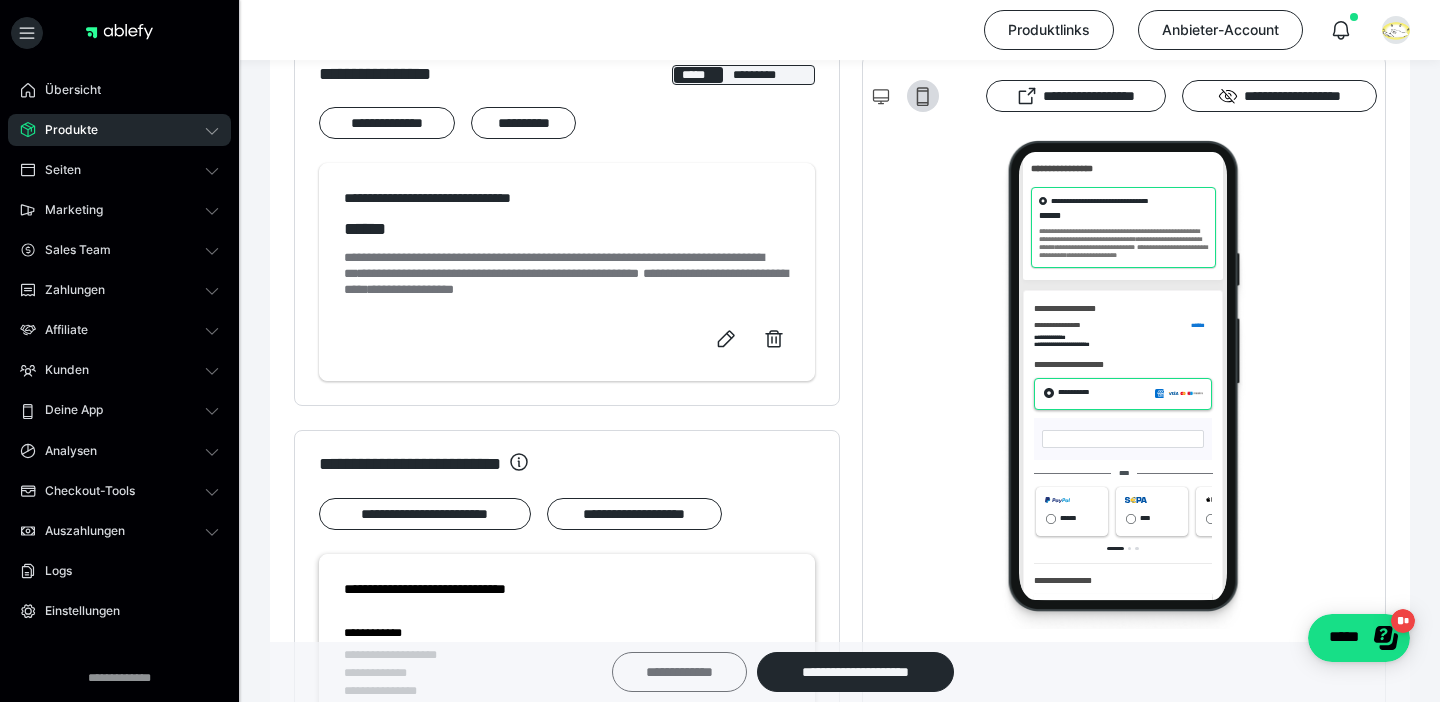 click on "**********" at bounding box center [679, 672] 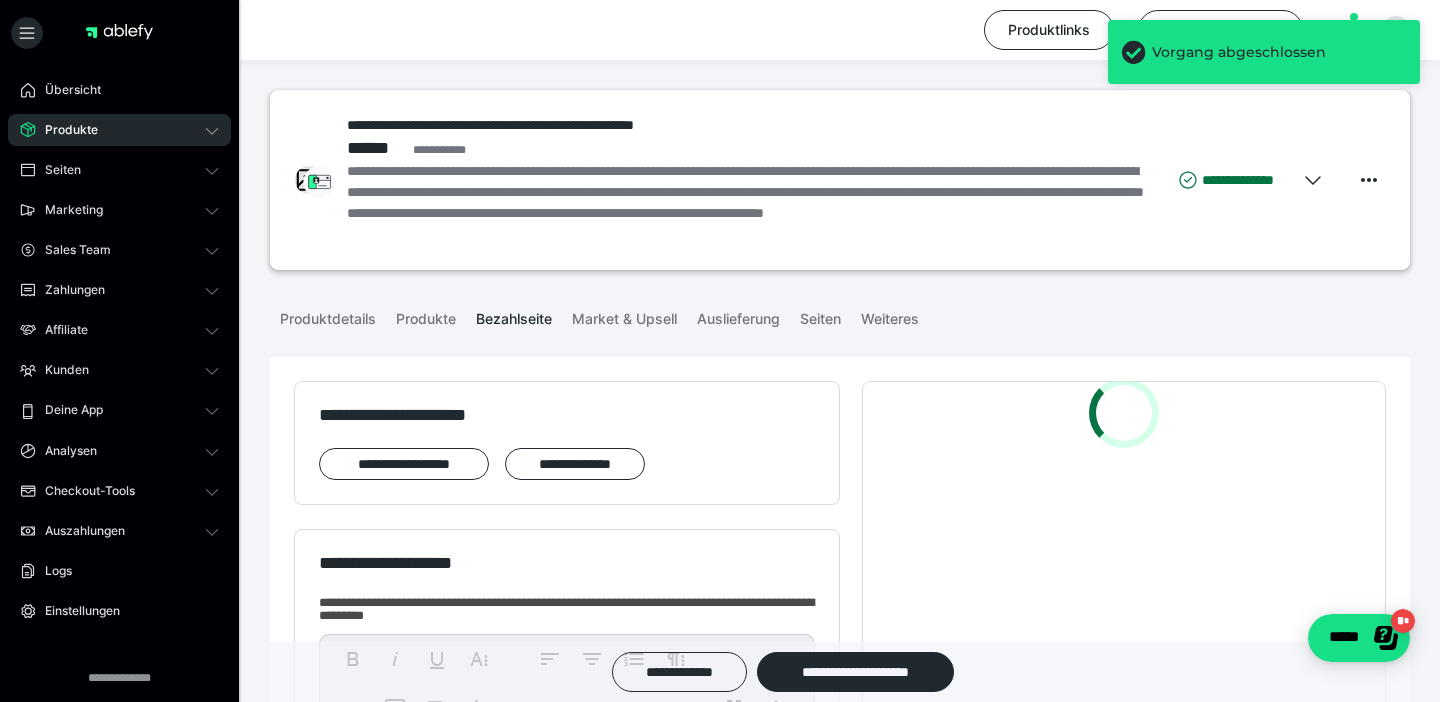 scroll, scrollTop: 0, scrollLeft: 0, axis: both 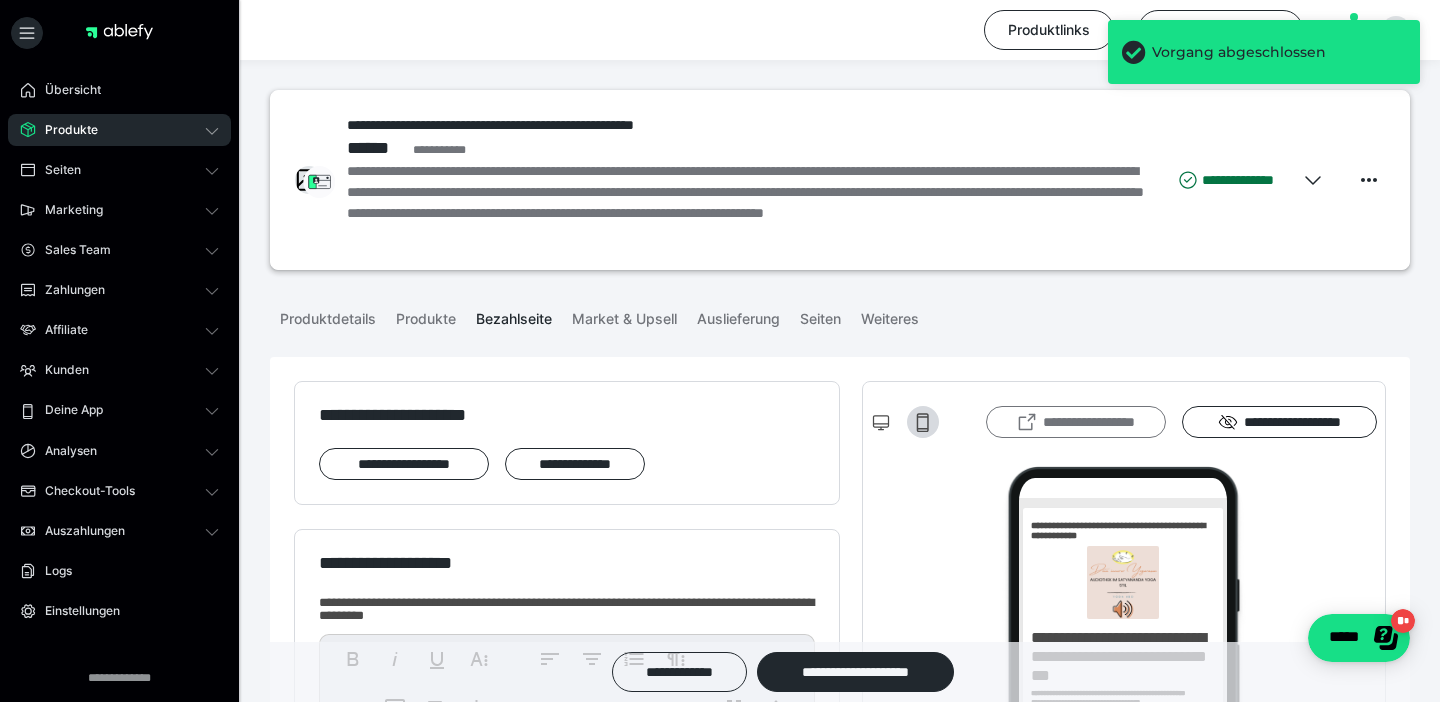 click on "**********" at bounding box center (1076, 422) 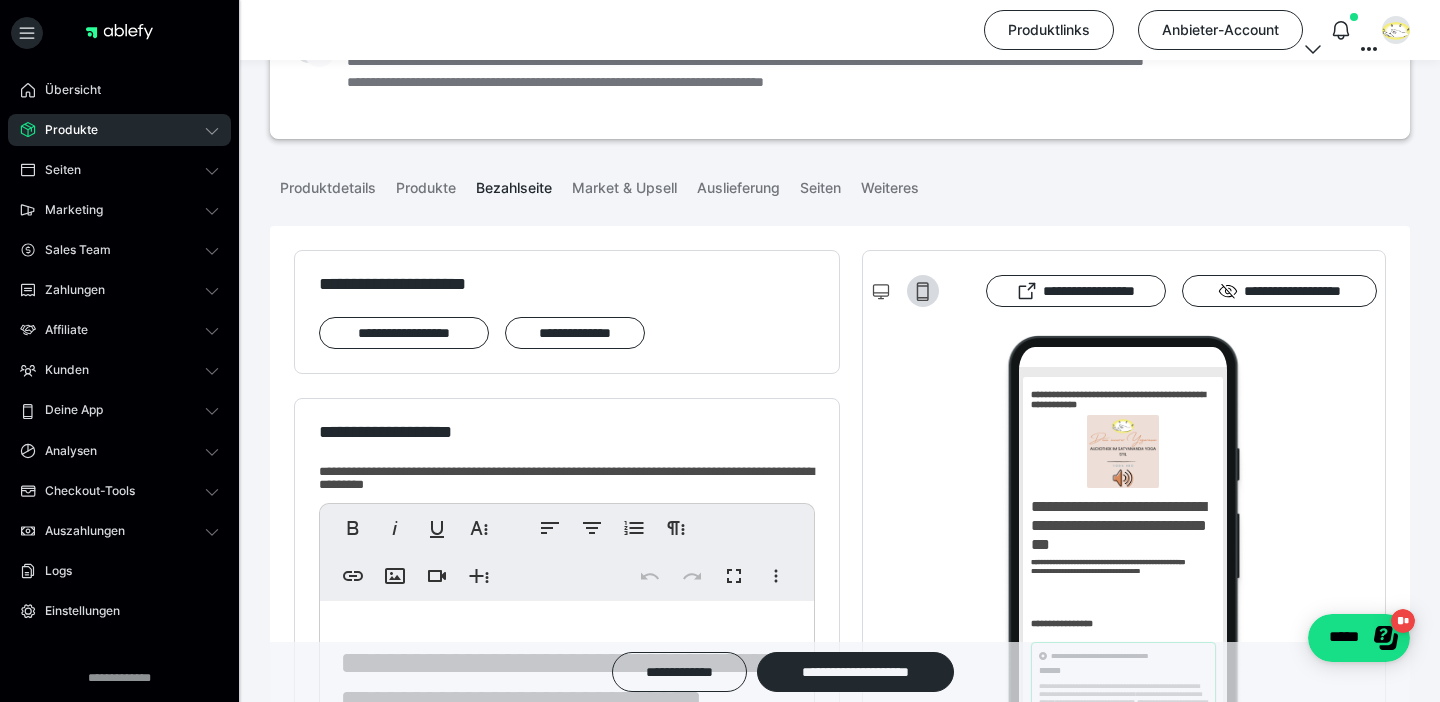 scroll, scrollTop: 106, scrollLeft: 0, axis: vertical 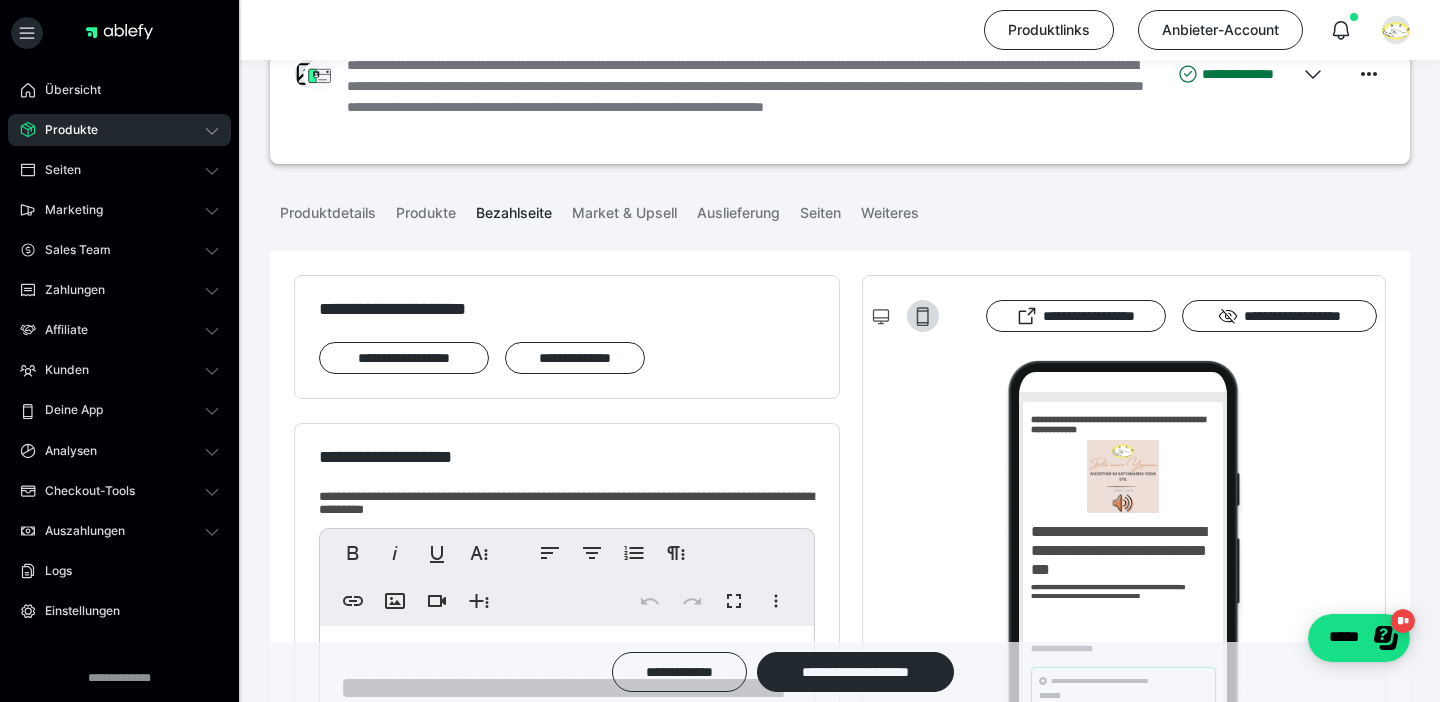 click on "Produkte" at bounding box center (119, 130) 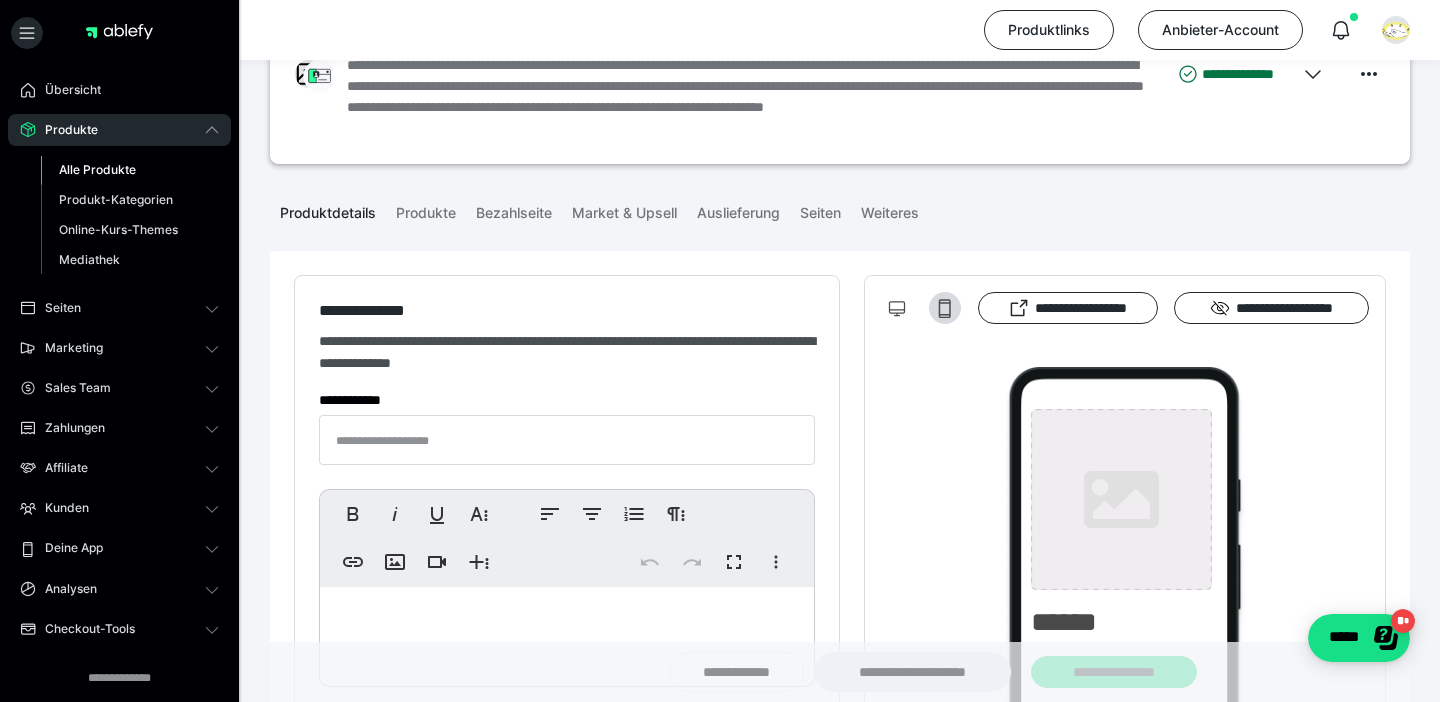 type on "**********" 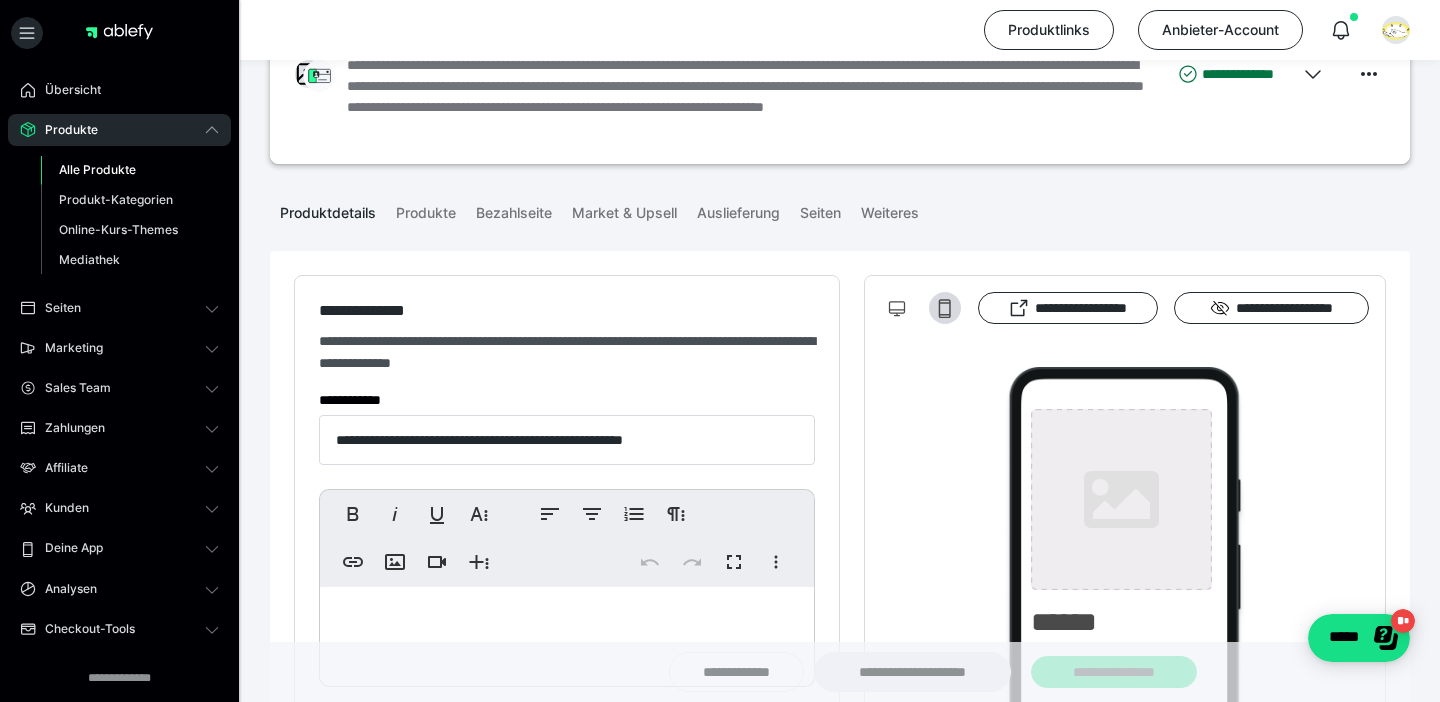 type on "*********" 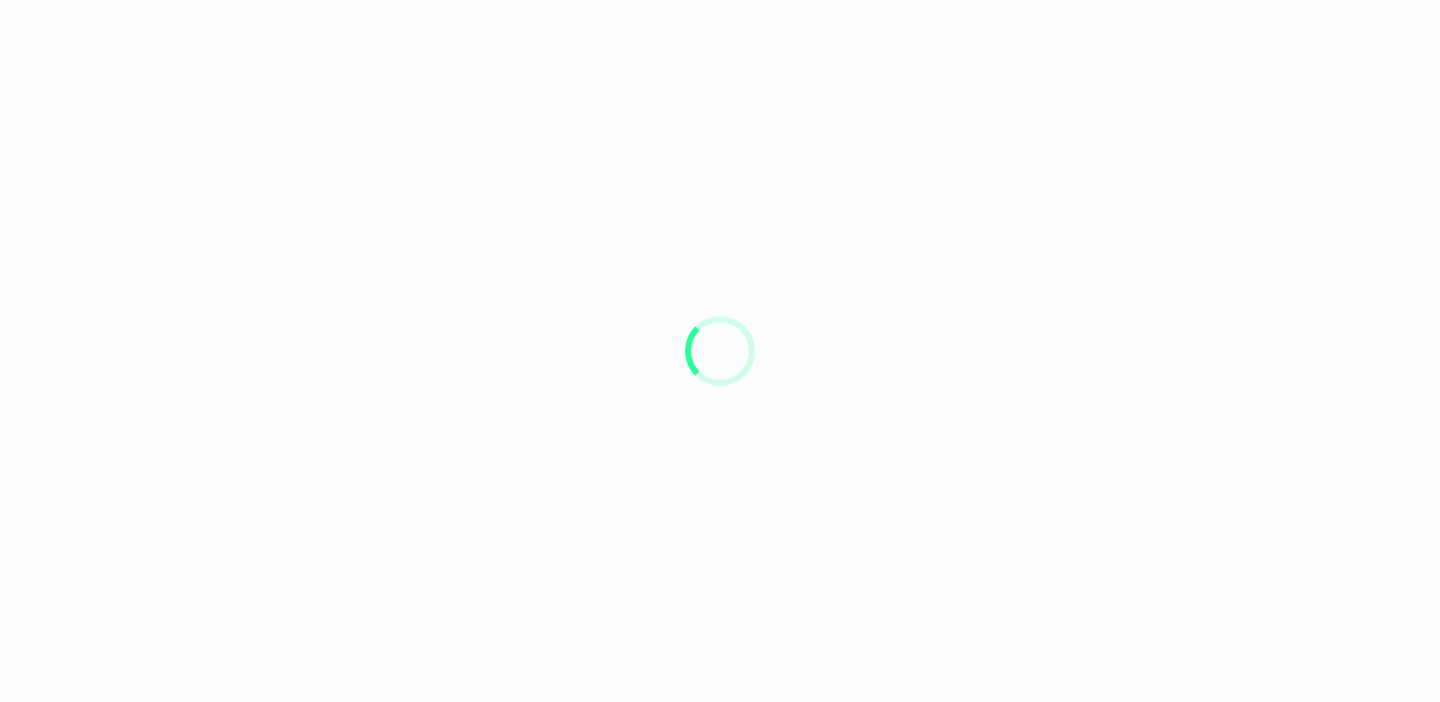 scroll, scrollTop: 0, scrollLeft: 0, axis: both 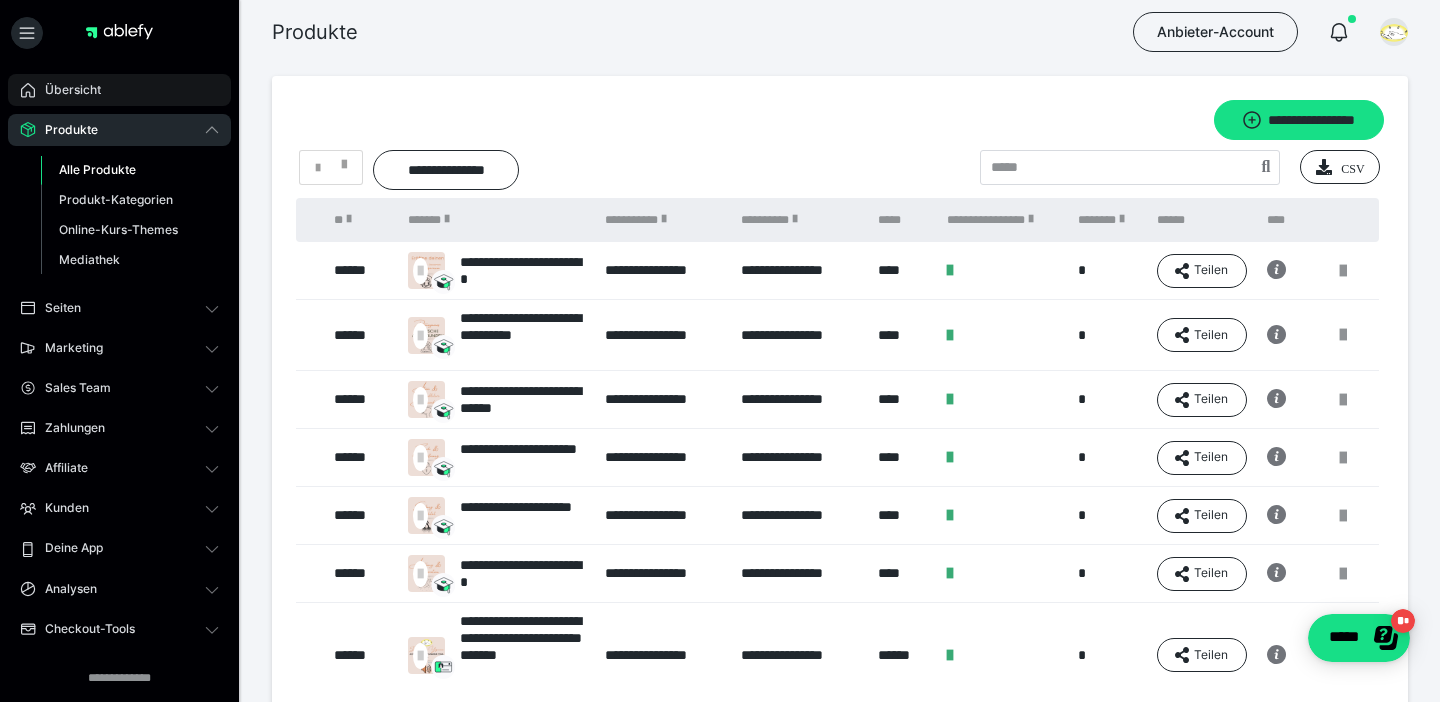 click on "Übersicht" at bounding box center [66, 90] 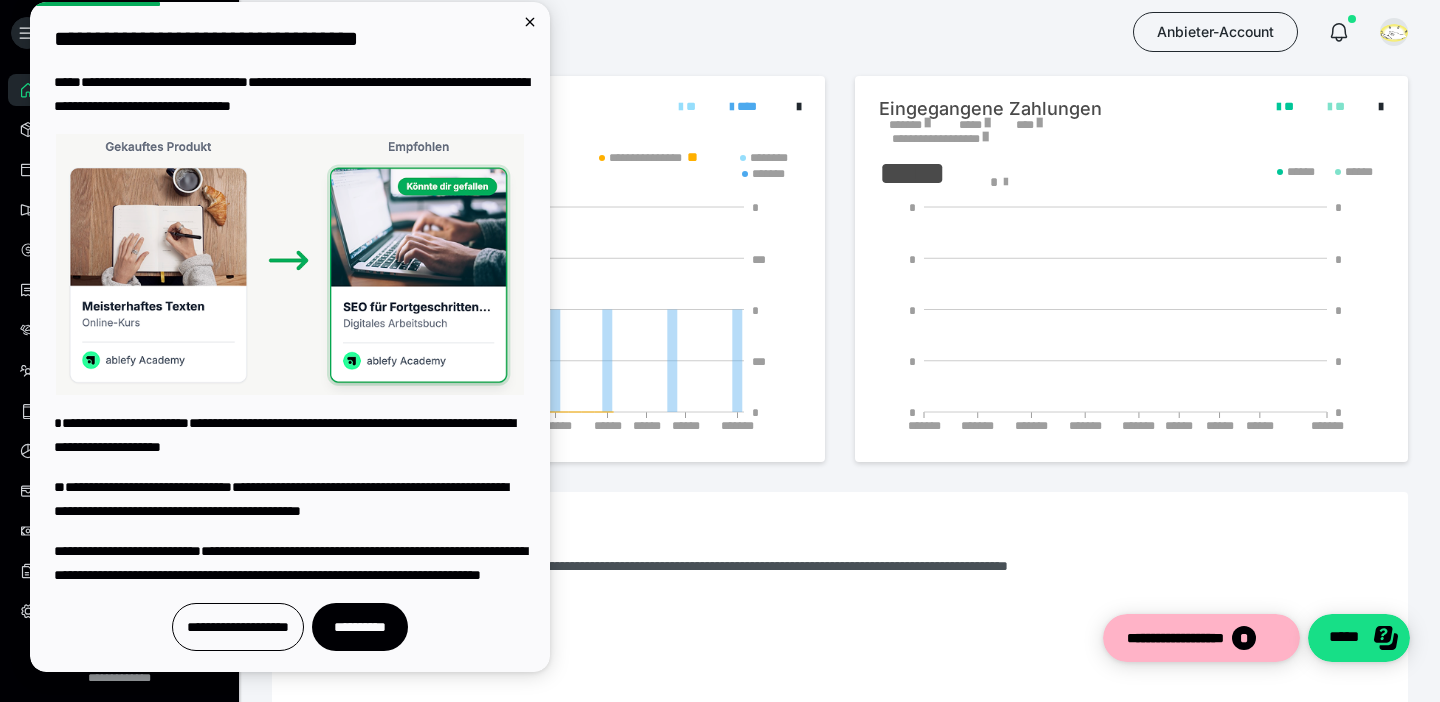 scroll, scrollTop: 0, scrollLeft: 0, axis: both 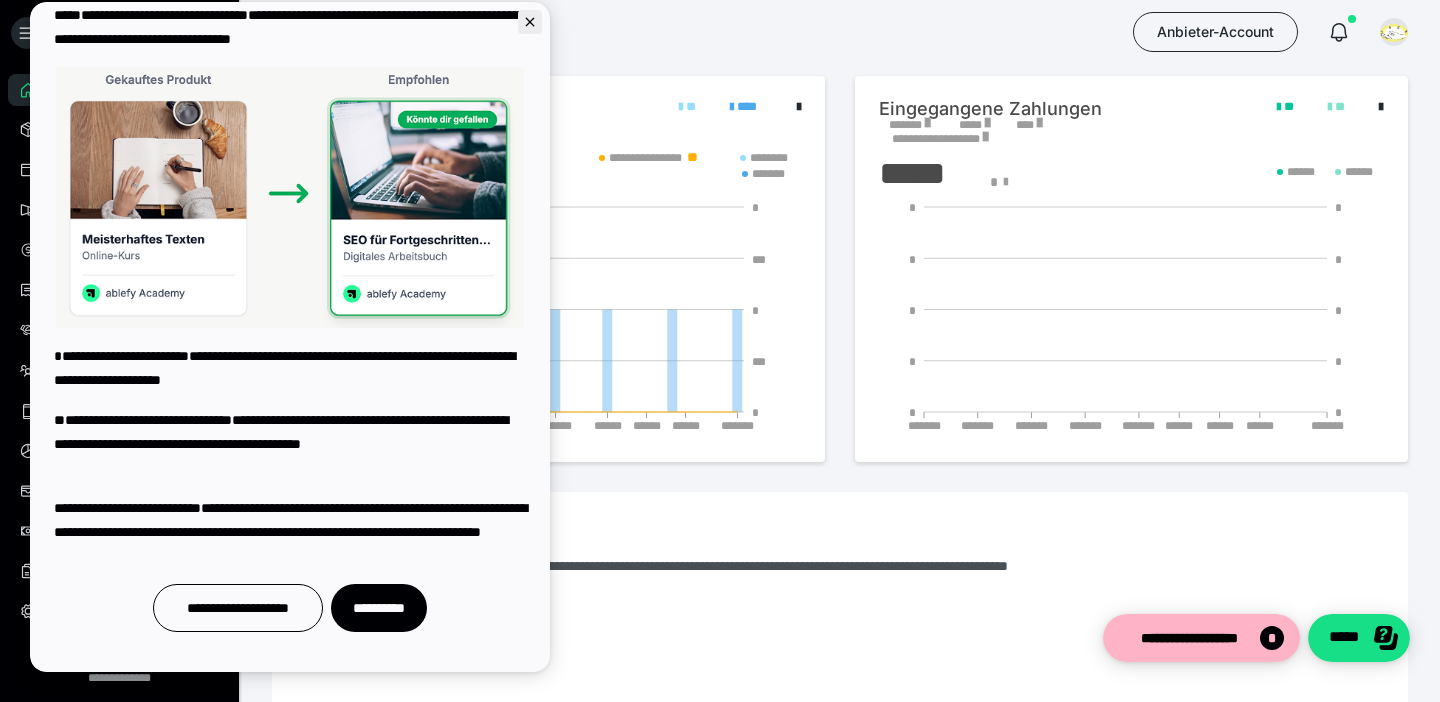 click 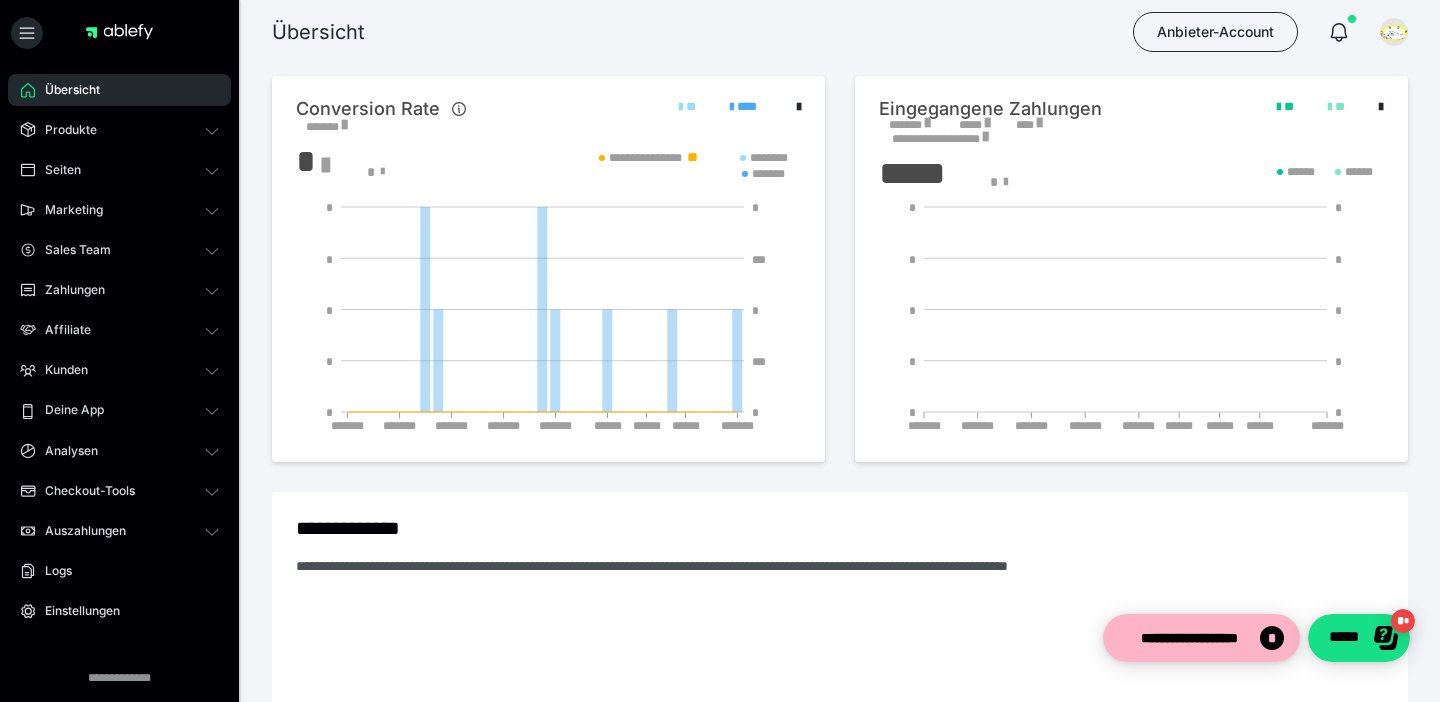 scroll, scrollTop: 0, scrollLeft: 0, axis: both 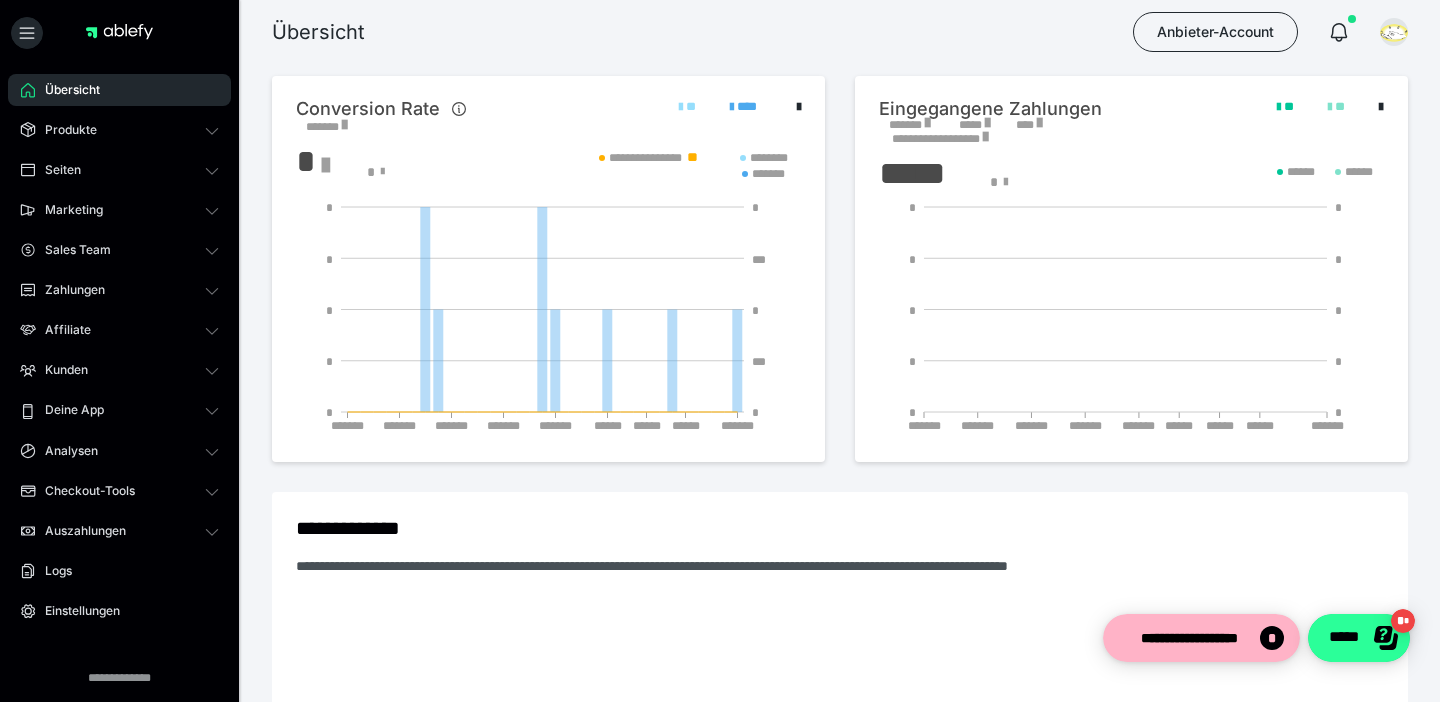 click on "*****" at bounding box center [1359, 638] 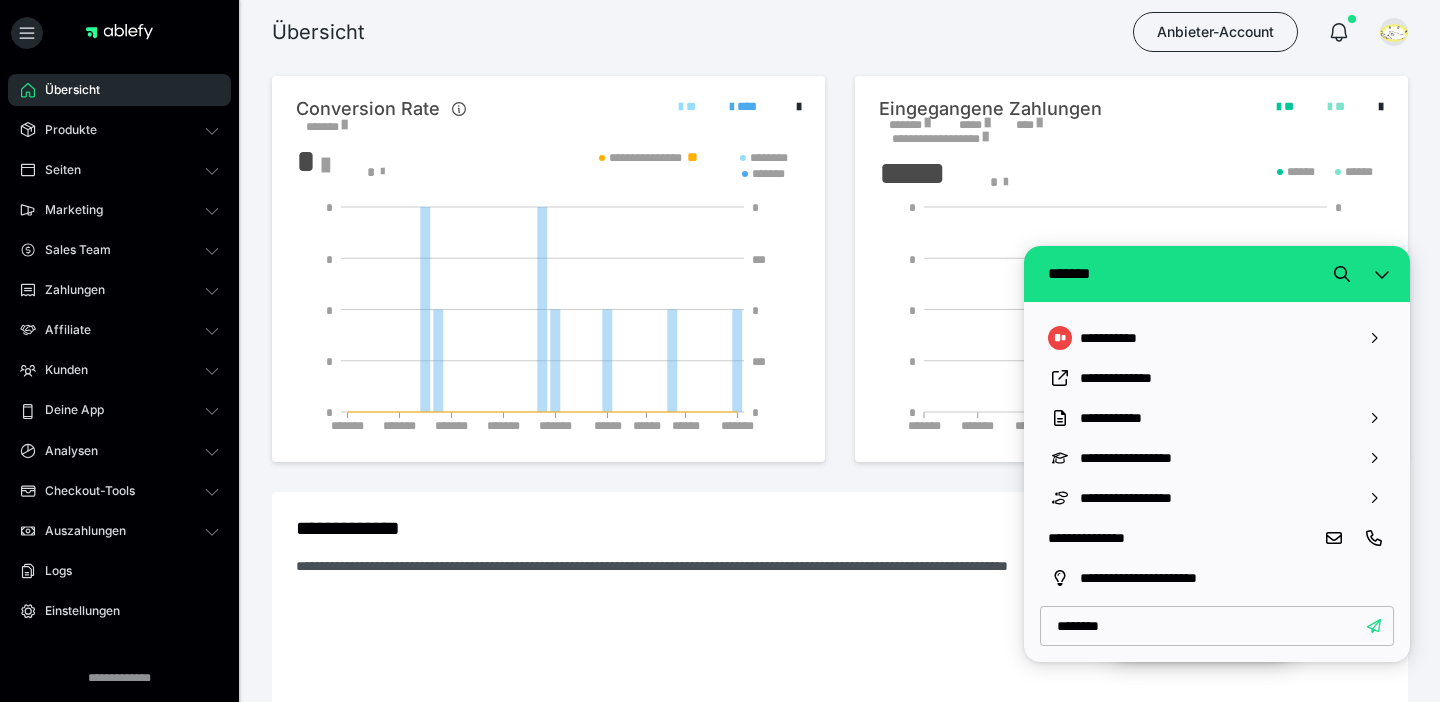 type on "*********" 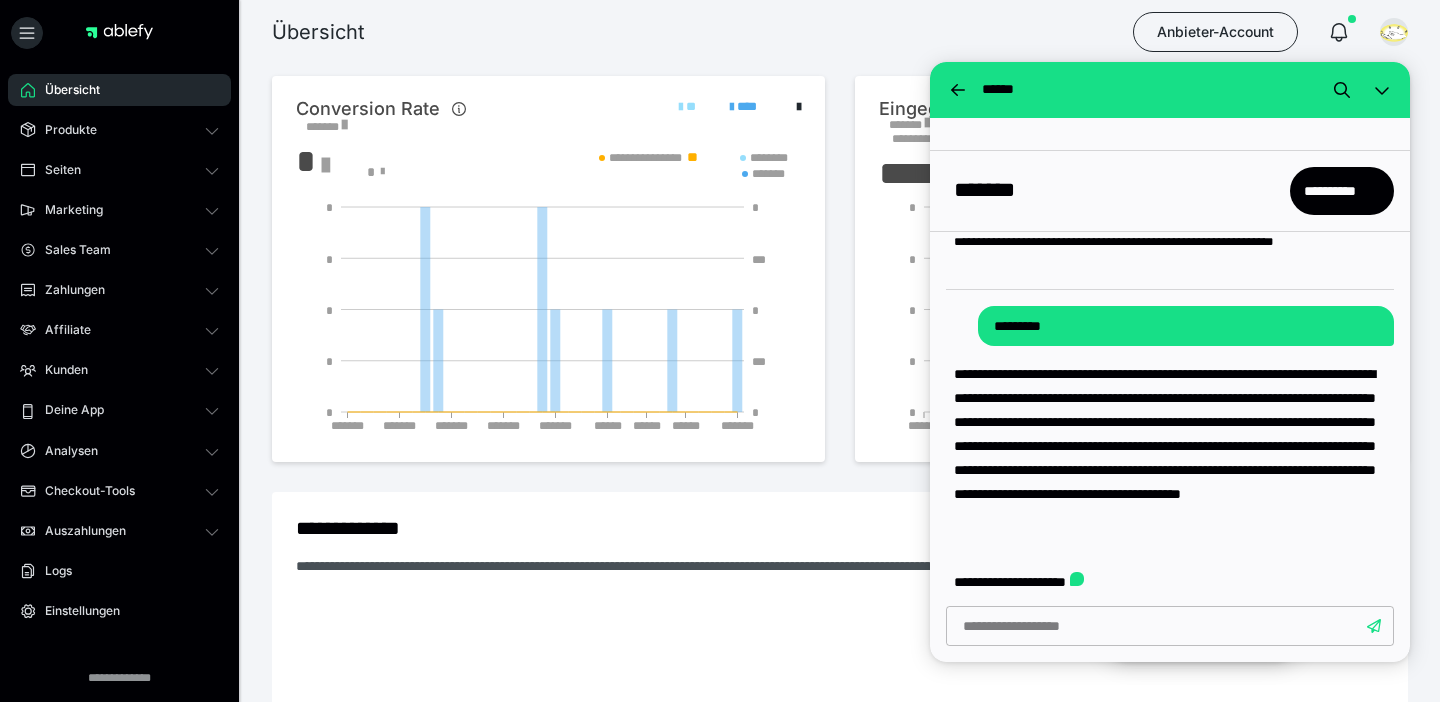scroll, scrollTop: 47, scrollLeft: 0, axis: vertical 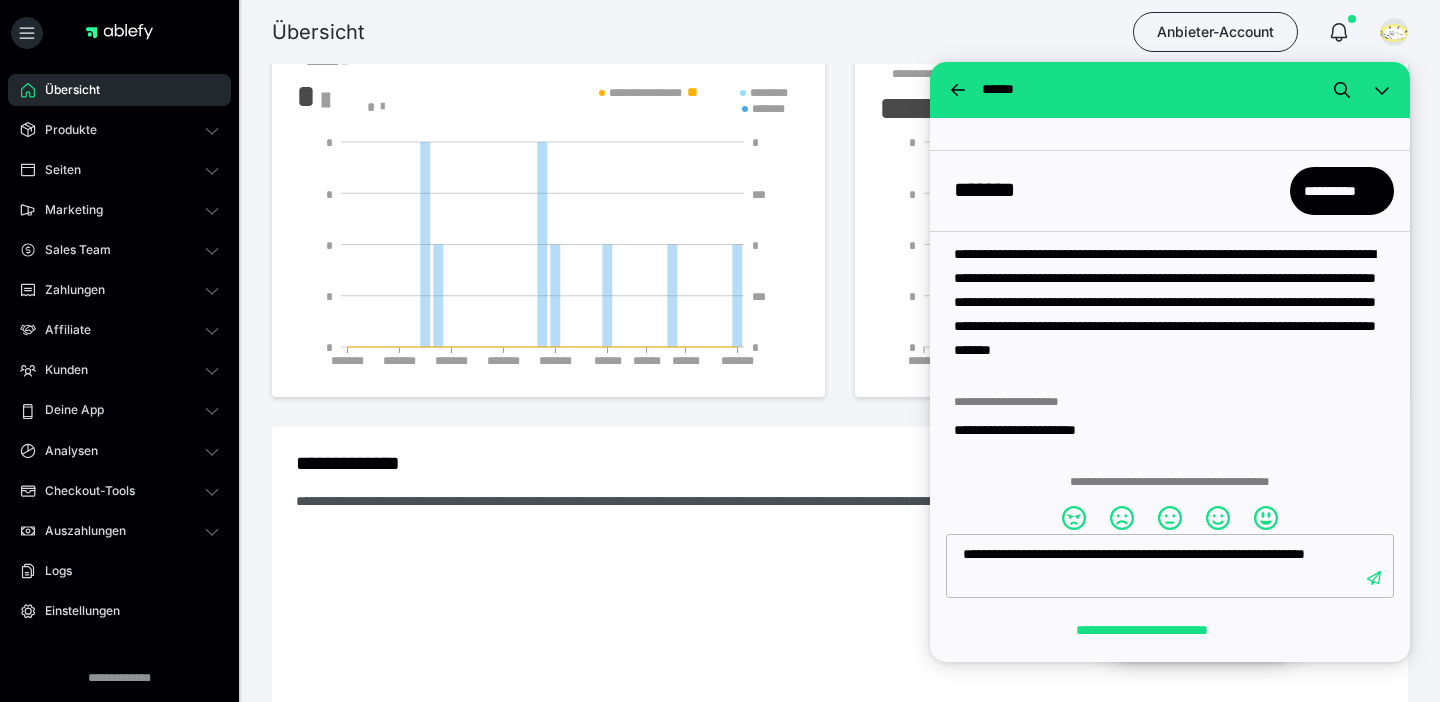 type on "**********" 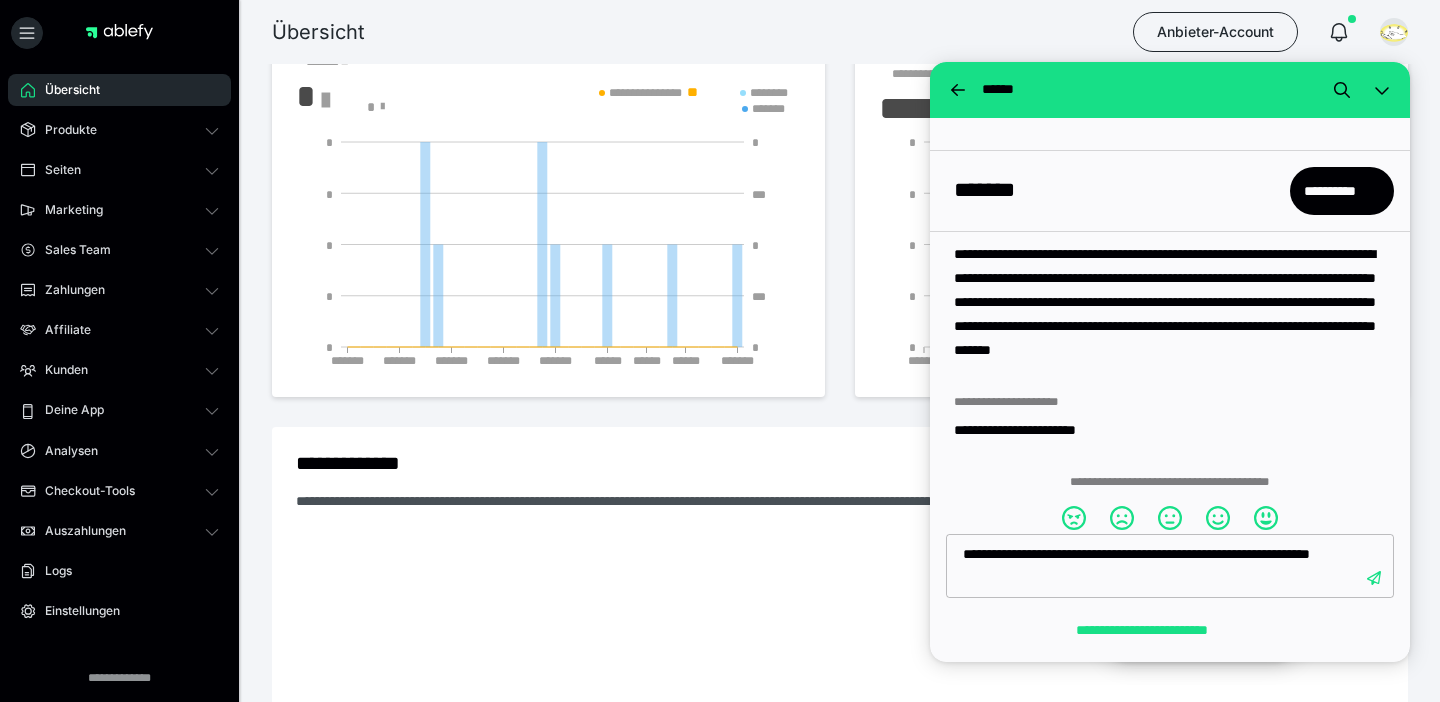 type 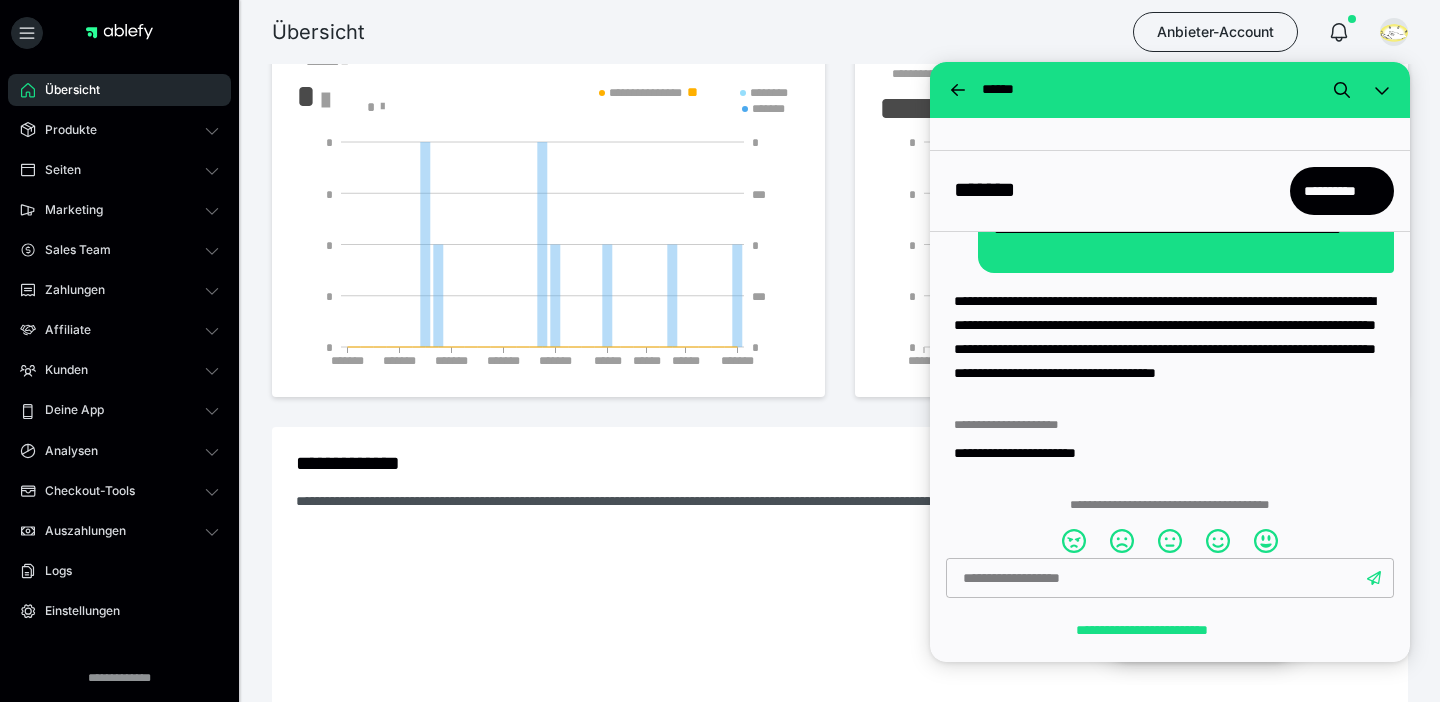 scroll, scrollTop: 647, scrollLeft: 0, axis: vertical 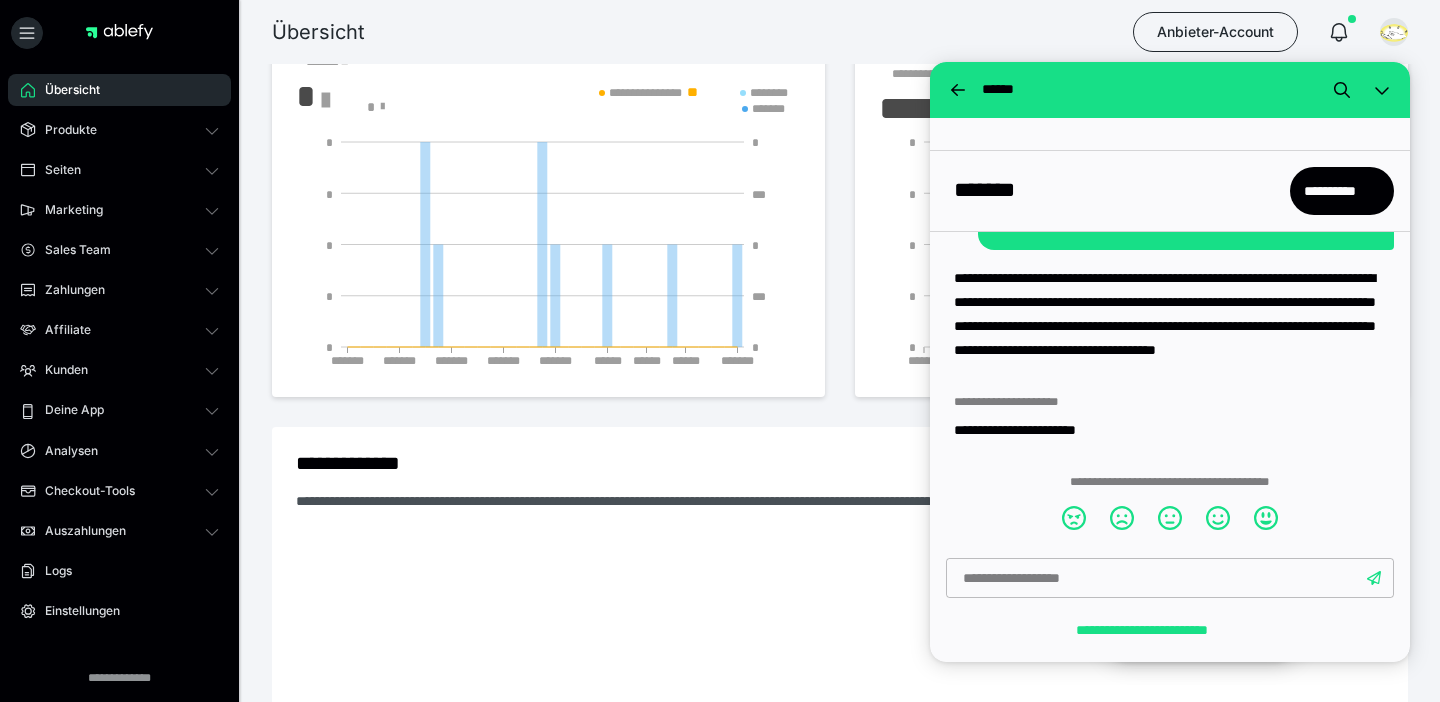 click on "**********" at bounding box center (1170, 326) 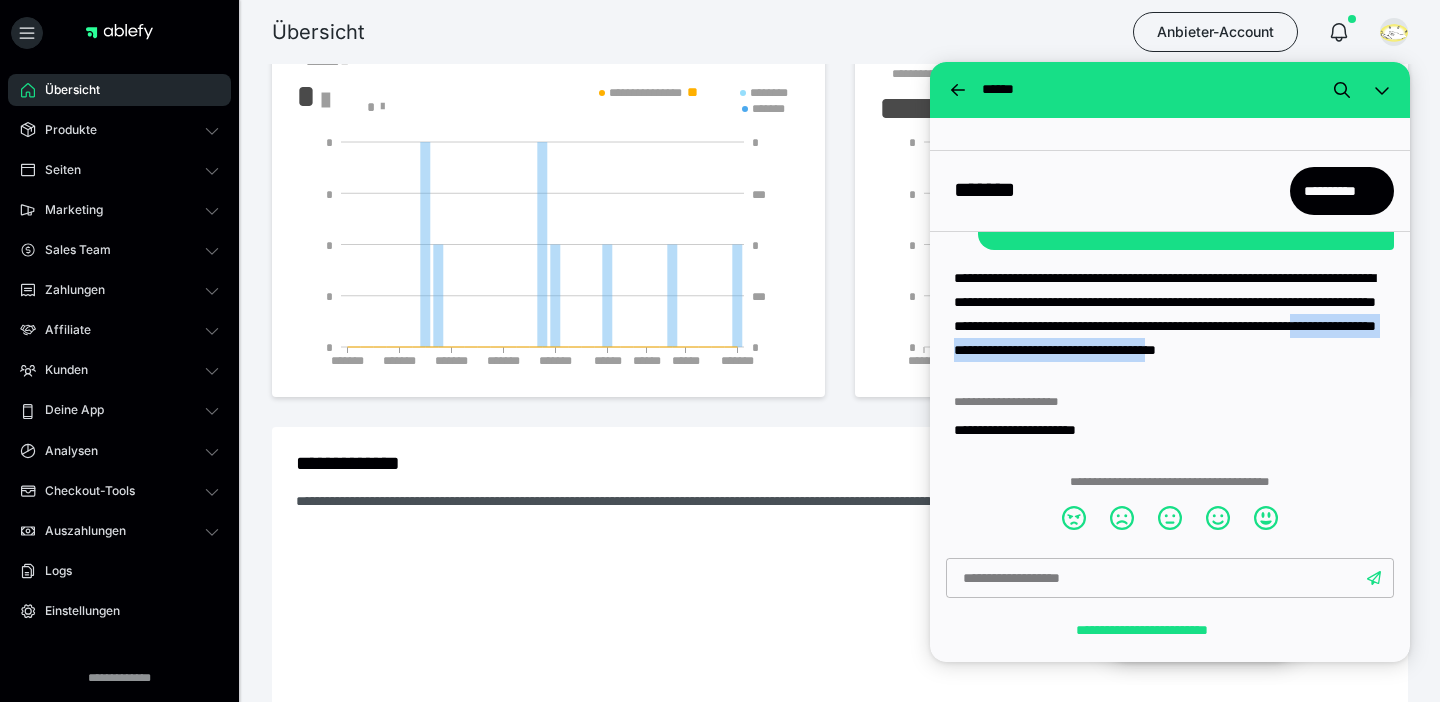 drag, startPoint x: 1255, startPoint y: 349, endPoint x: 1268, endPoint y: 381, distance: 34.539833 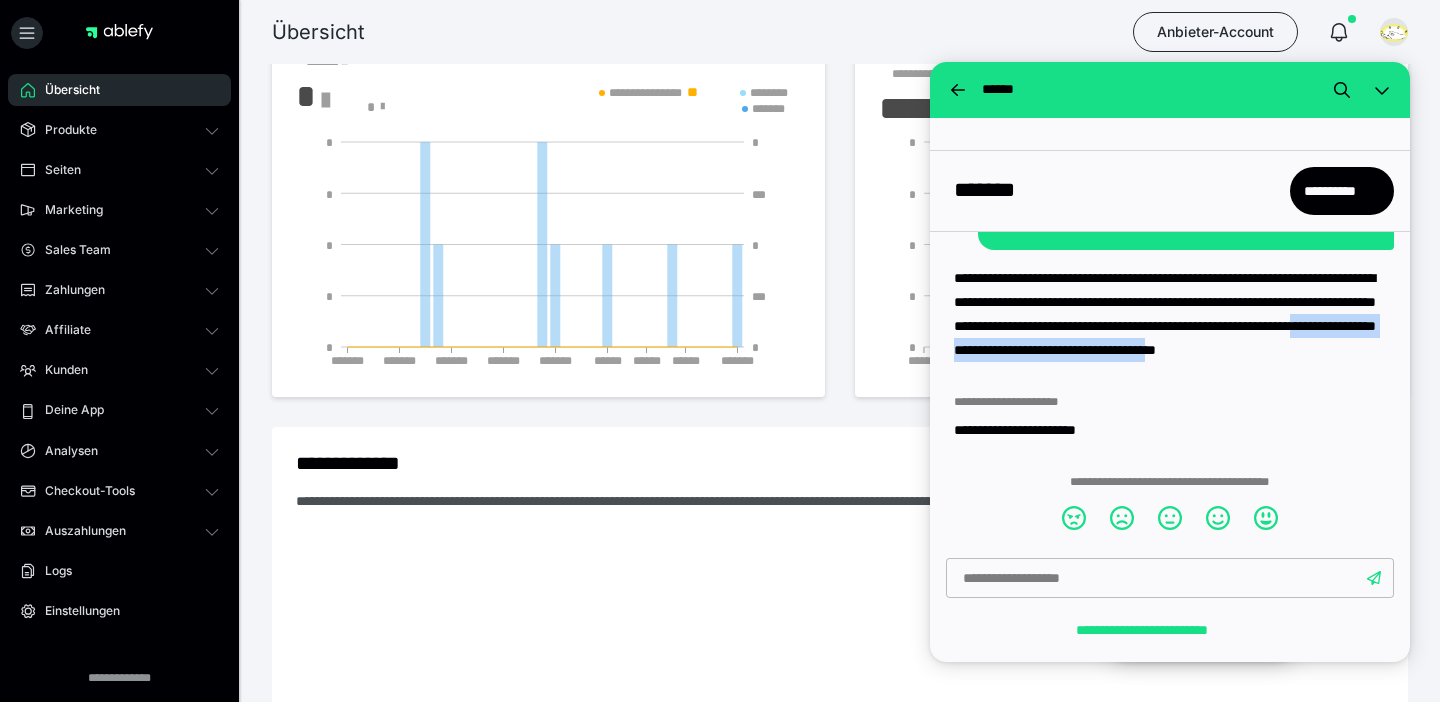 click on "**********" at bounding box center (1170, 326) 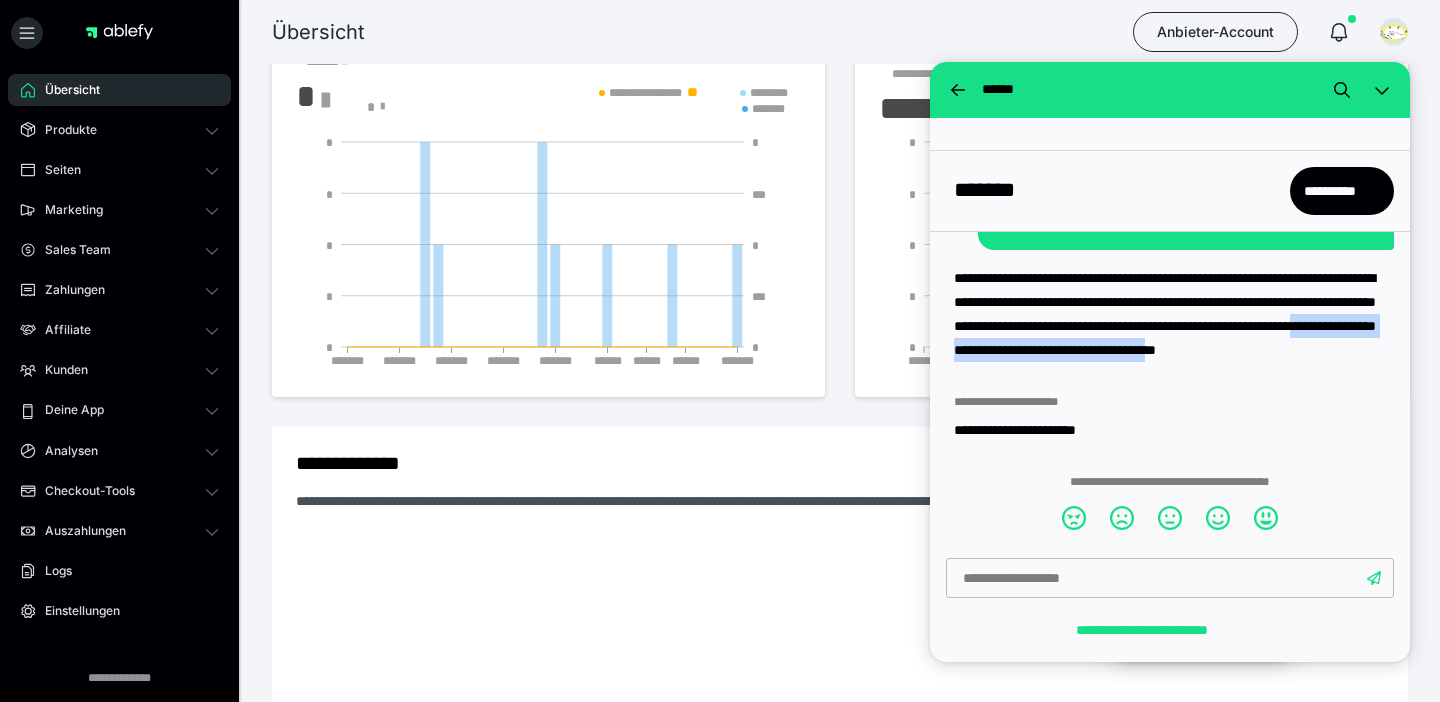 copy on "**********" 